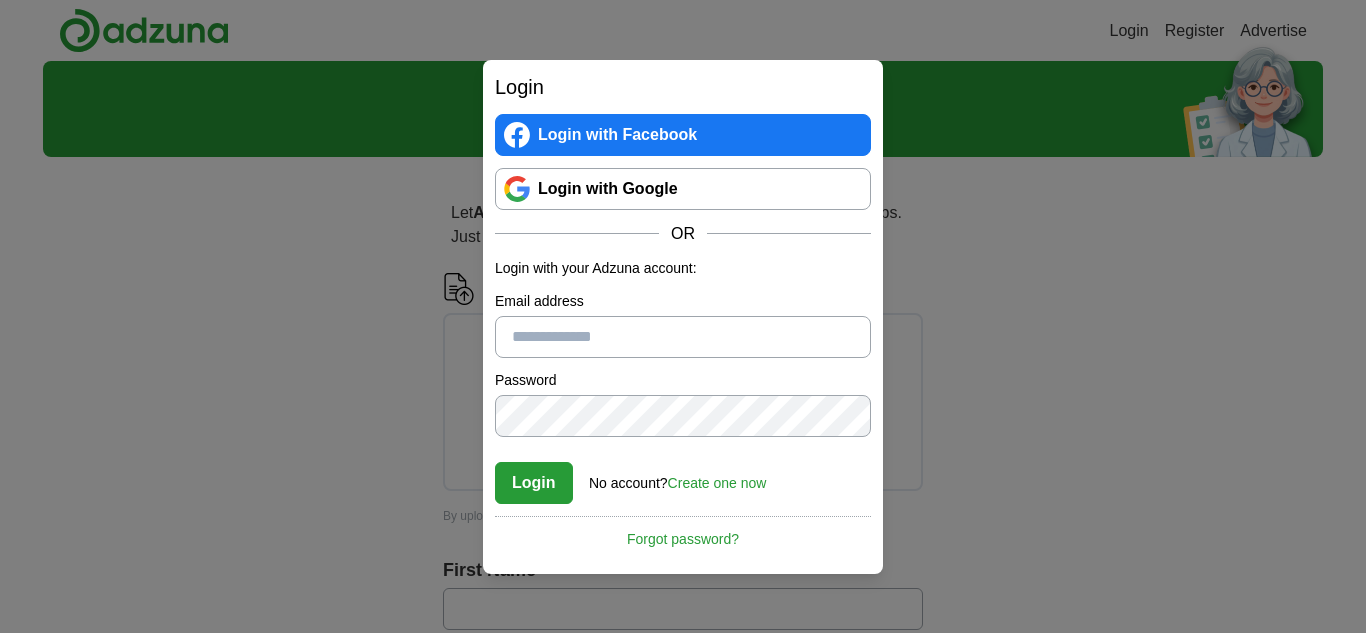 scroll, scrollTop: 0, scrollLeft: 0, axis: both 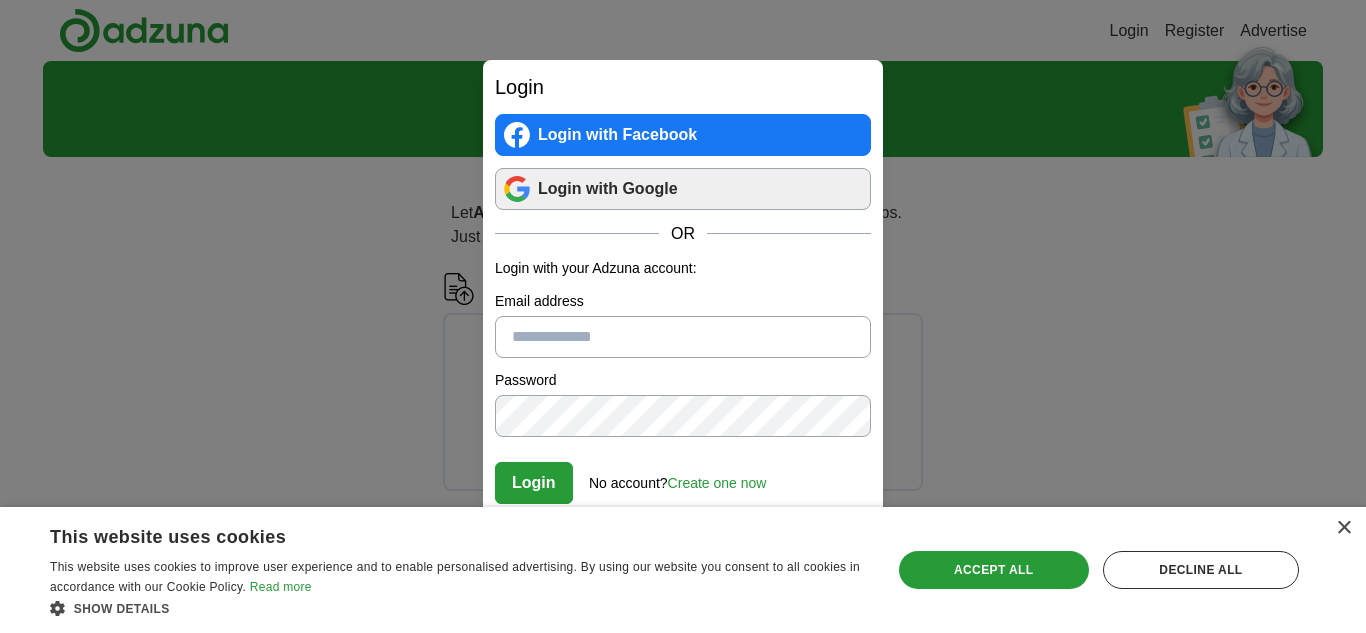 click on "Login with Google" at bounding box center [683, 189] 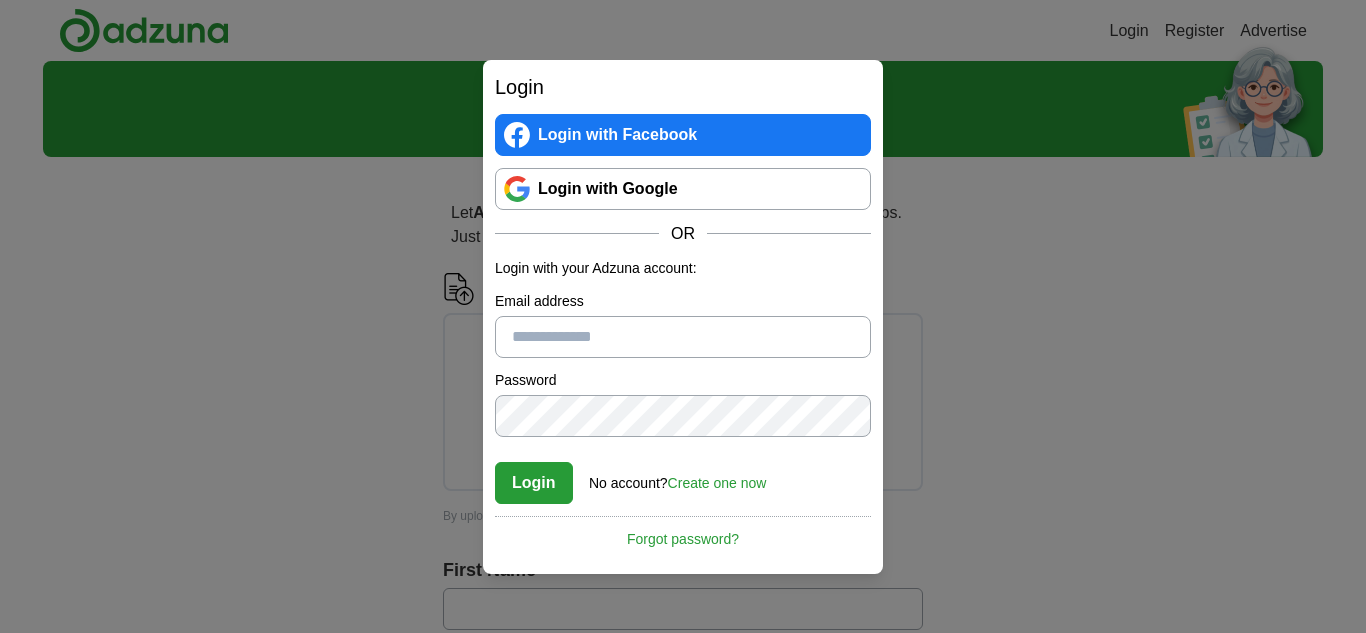 scroll, scrollTop: 0, scrollLeft: 0, axis: both 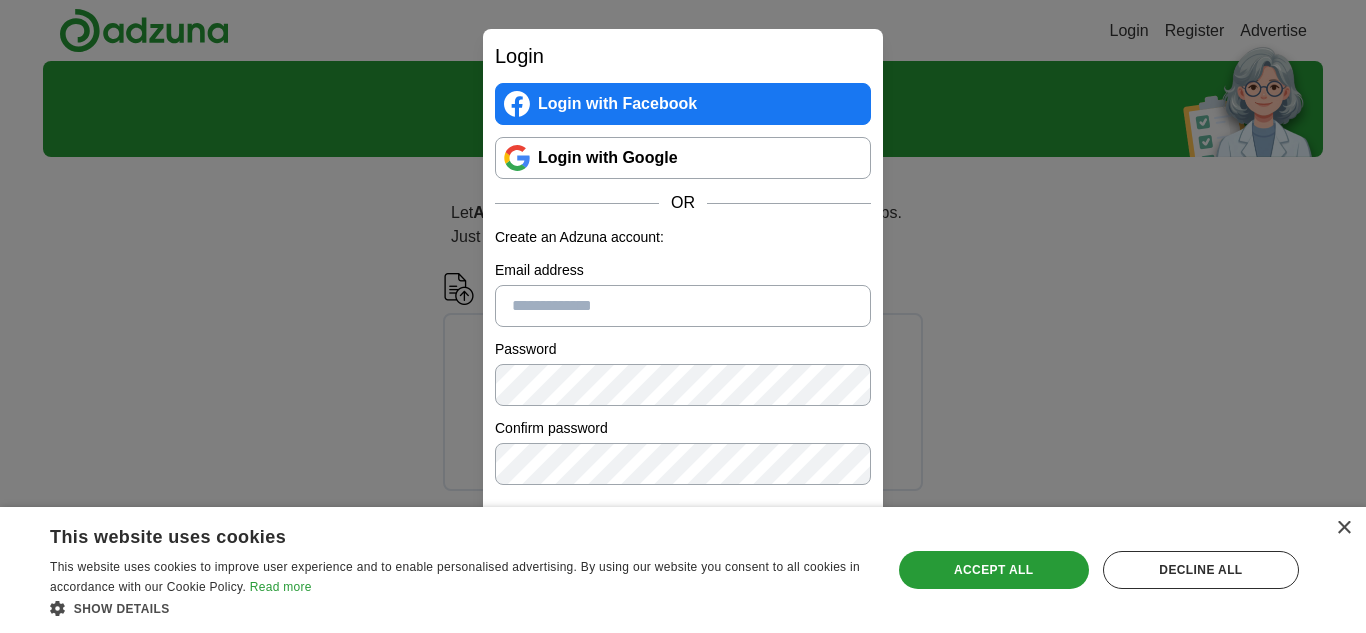 click on "Email address" at bounding box center (683, 306) 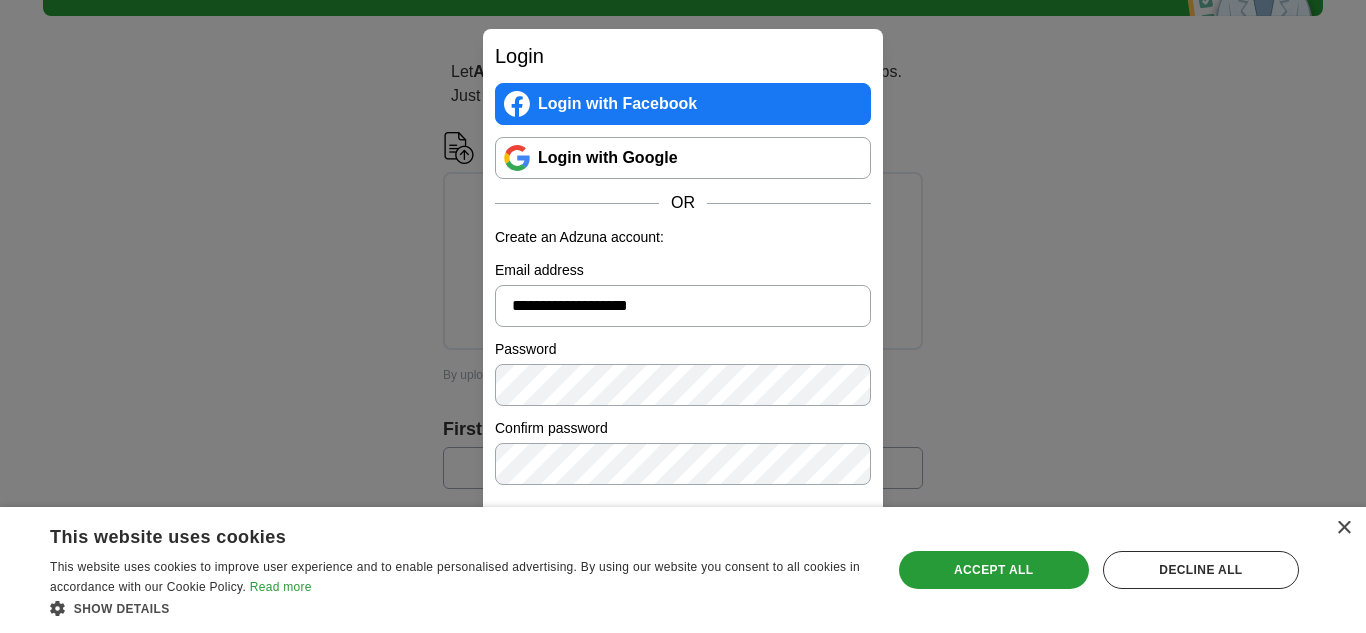 scroll, scrollTop: 123, scrollLeft: 0, axis: vertical 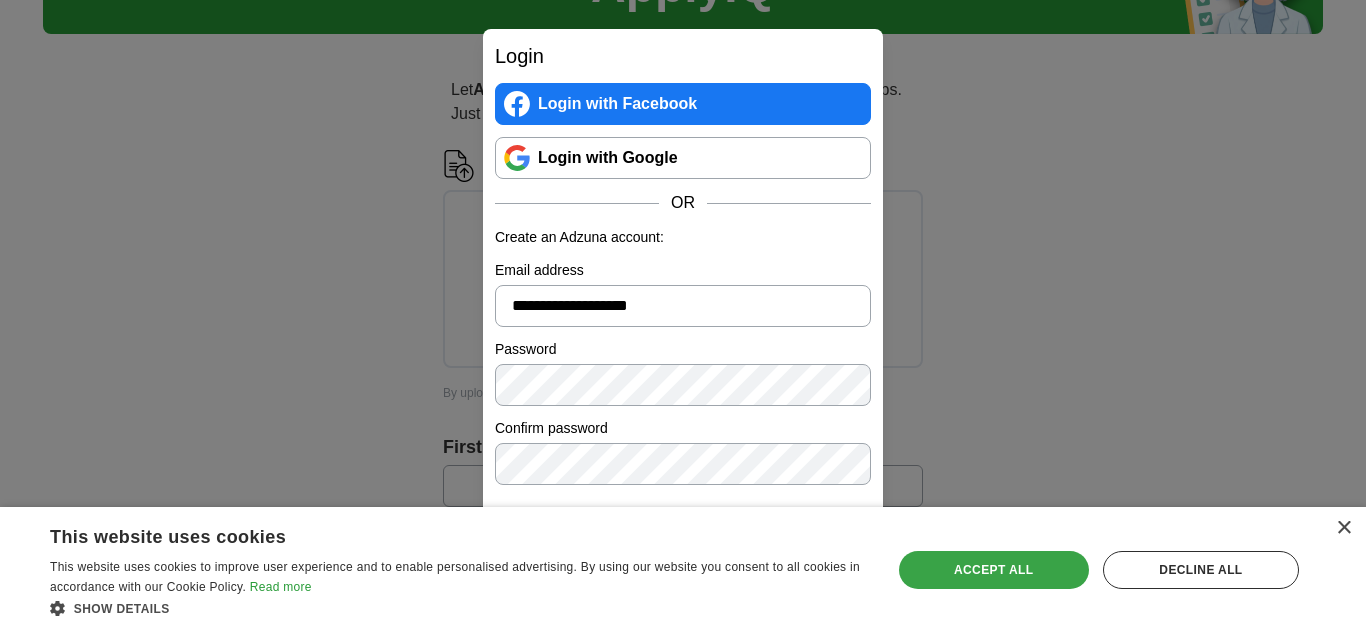 click on "Accept all" at bounding box center (994, 570) 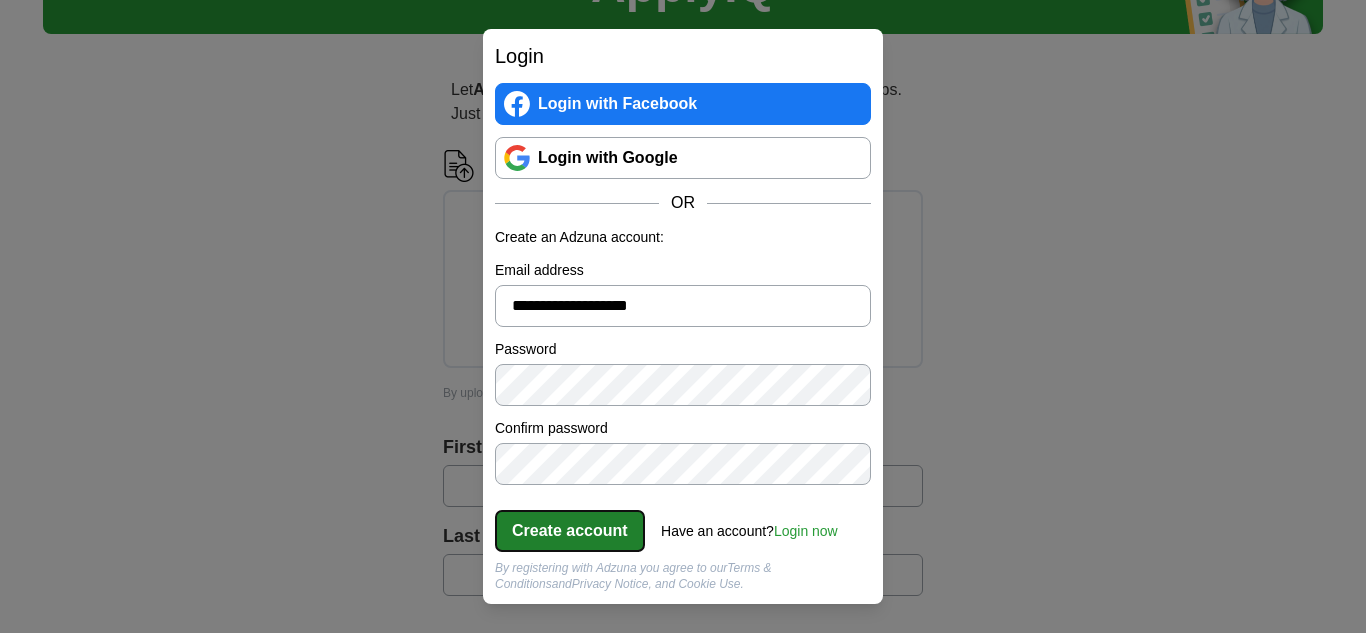 click on "Create account" at bounding box center [570, 531] 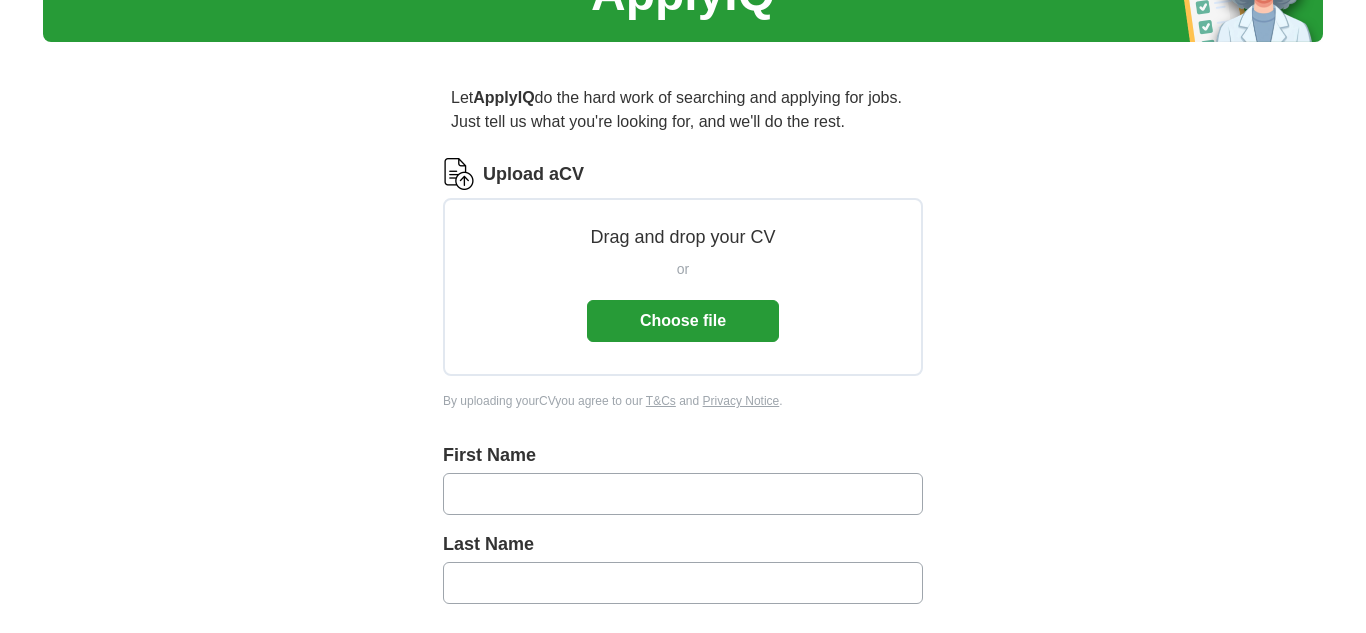scroll, scrollTop: 115, scrollLeft: 0, axis: vertical 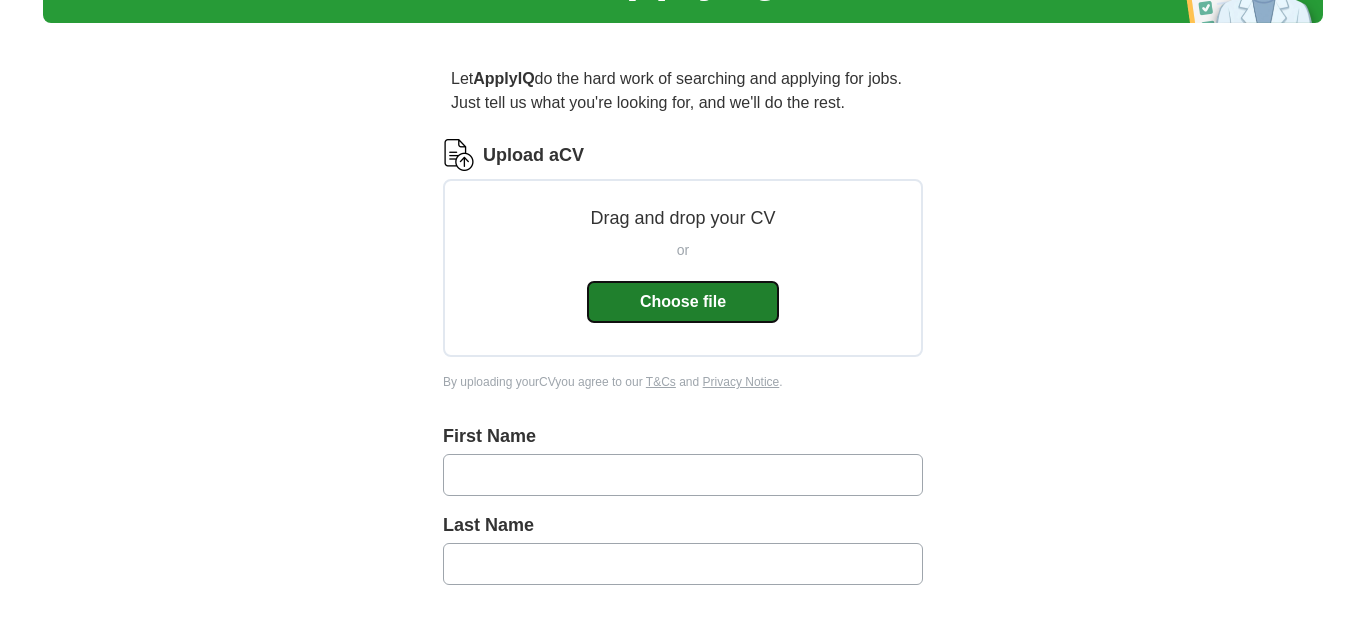click on "Choose file" at bounding box center [683, 302] 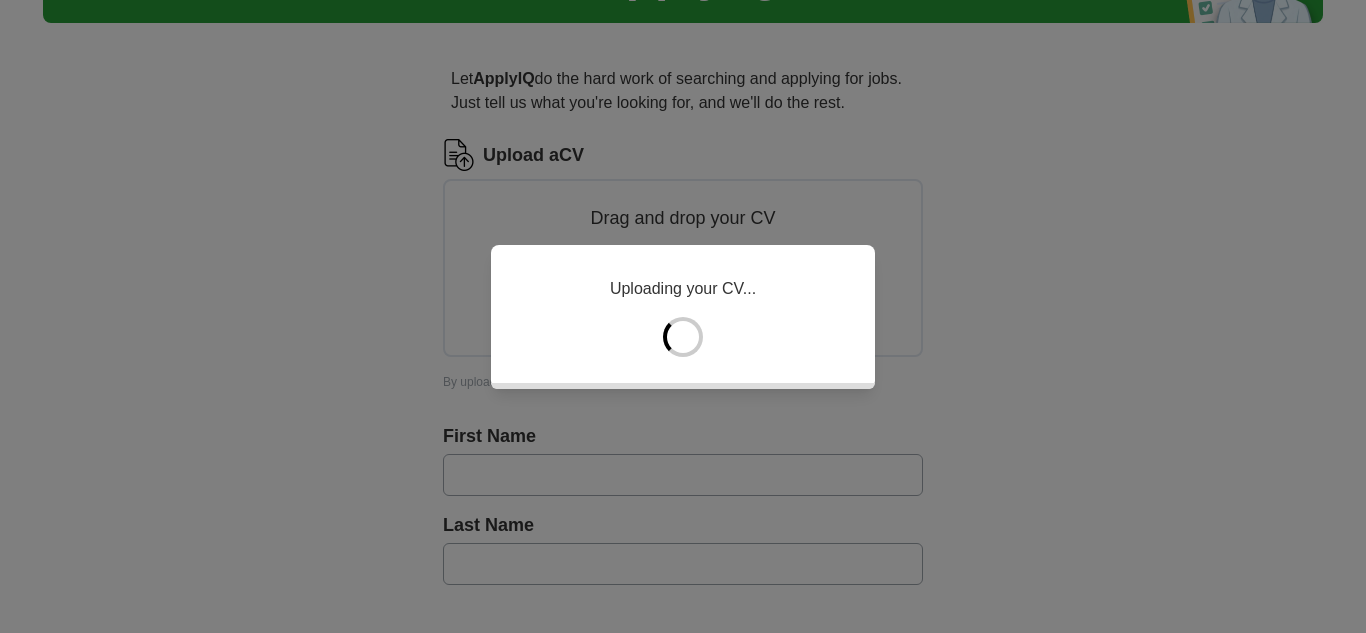 scroll, scrollTop: 44, scrollLeft: 0, axis: vertical 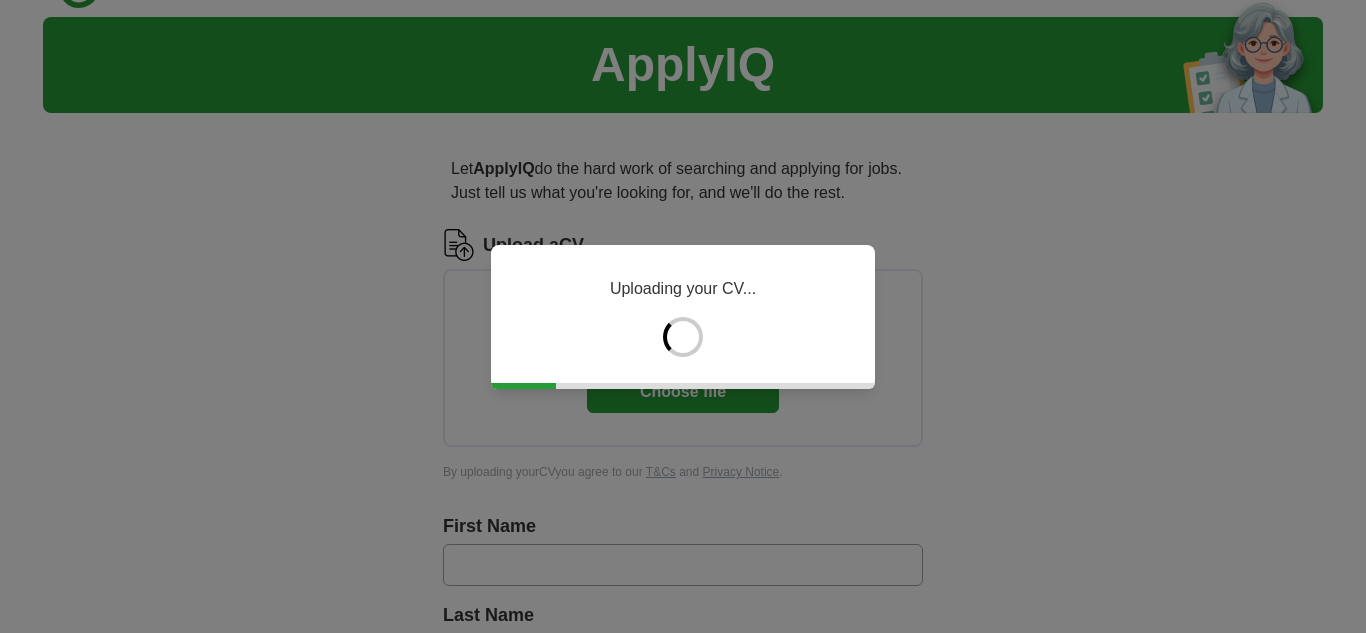 click on "Uploading your CV..." at bounding box center (683, 316) 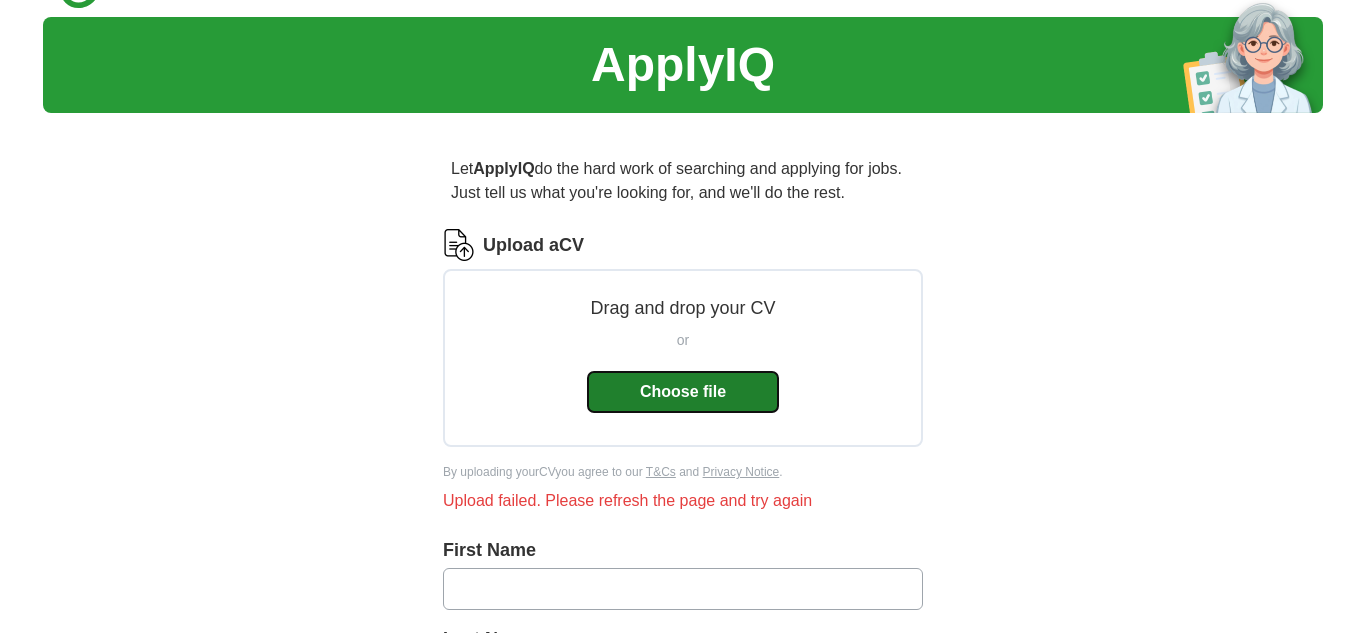 click on "Choose file" at bounding box center [683, 392] 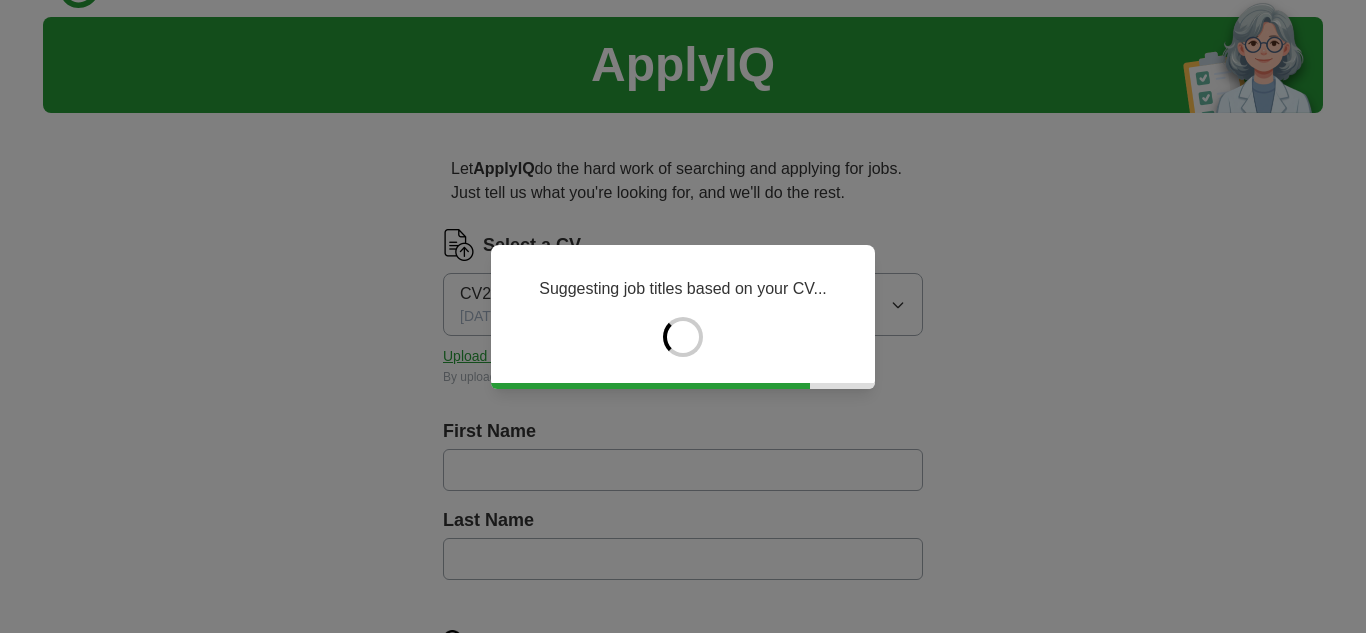 click on "Suggesting job titles based on your CV..." at bounding box center (683, 316) 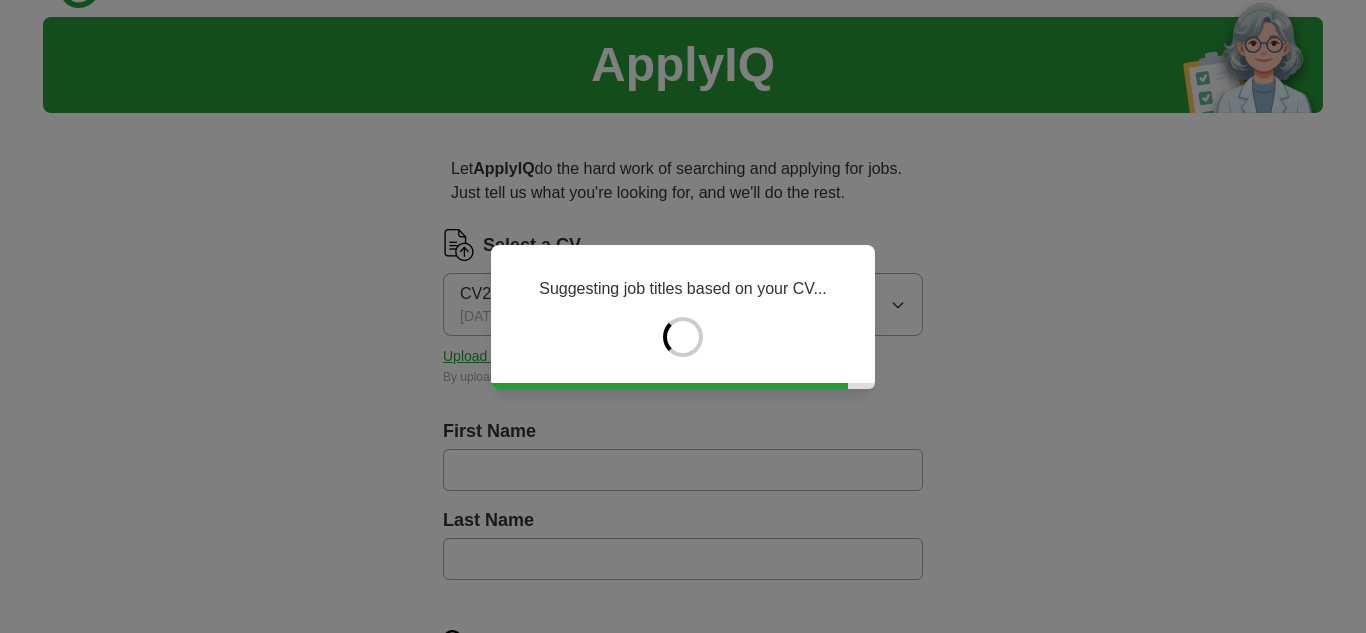 click on "Suggesting job titles based on your CV..." at bounding box center (683, 316) 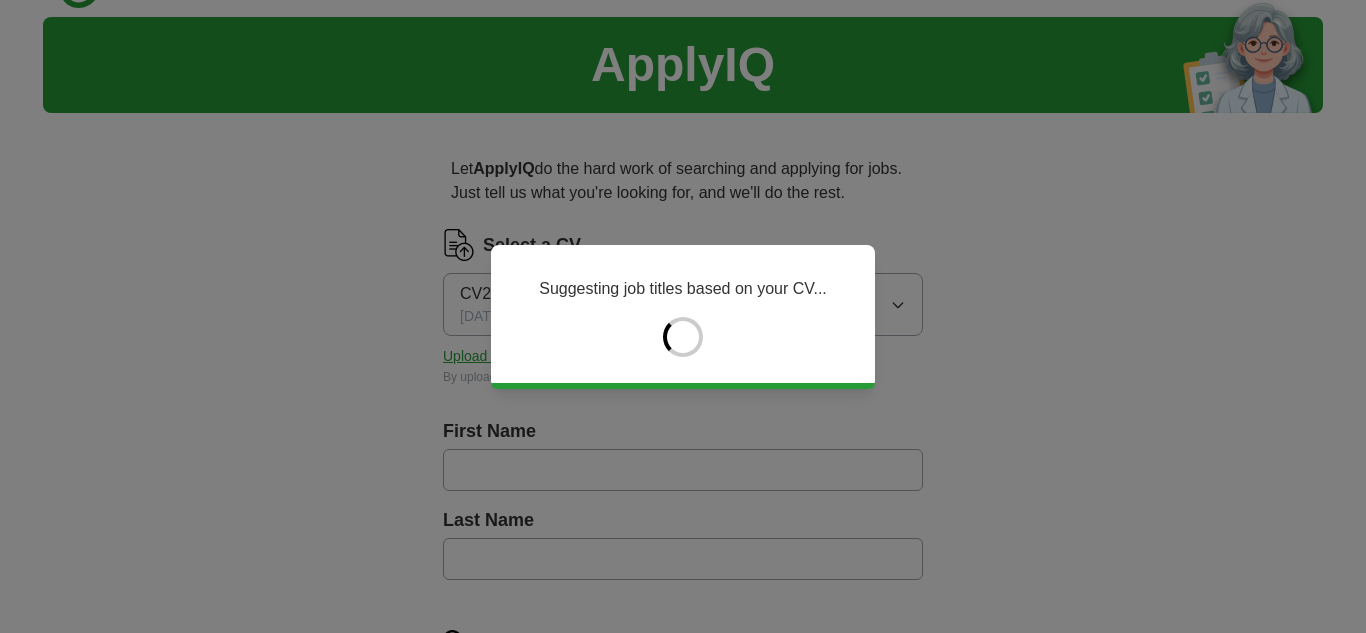 type on "*******" 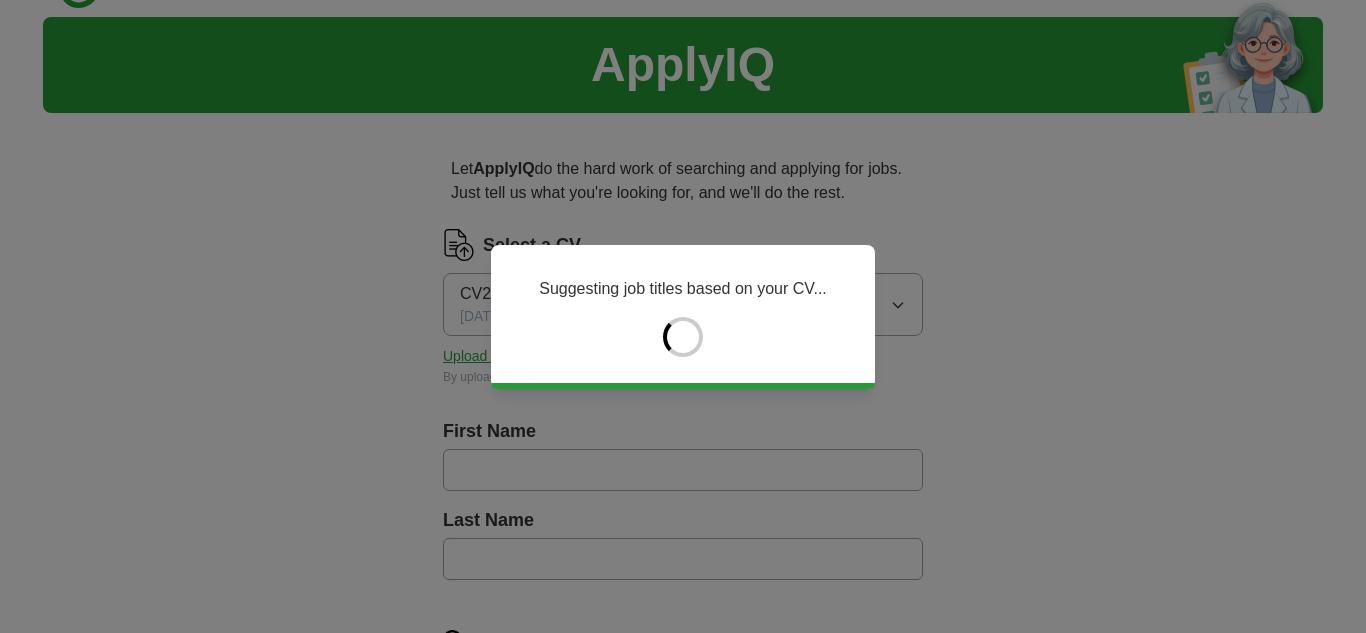 type on "*****" 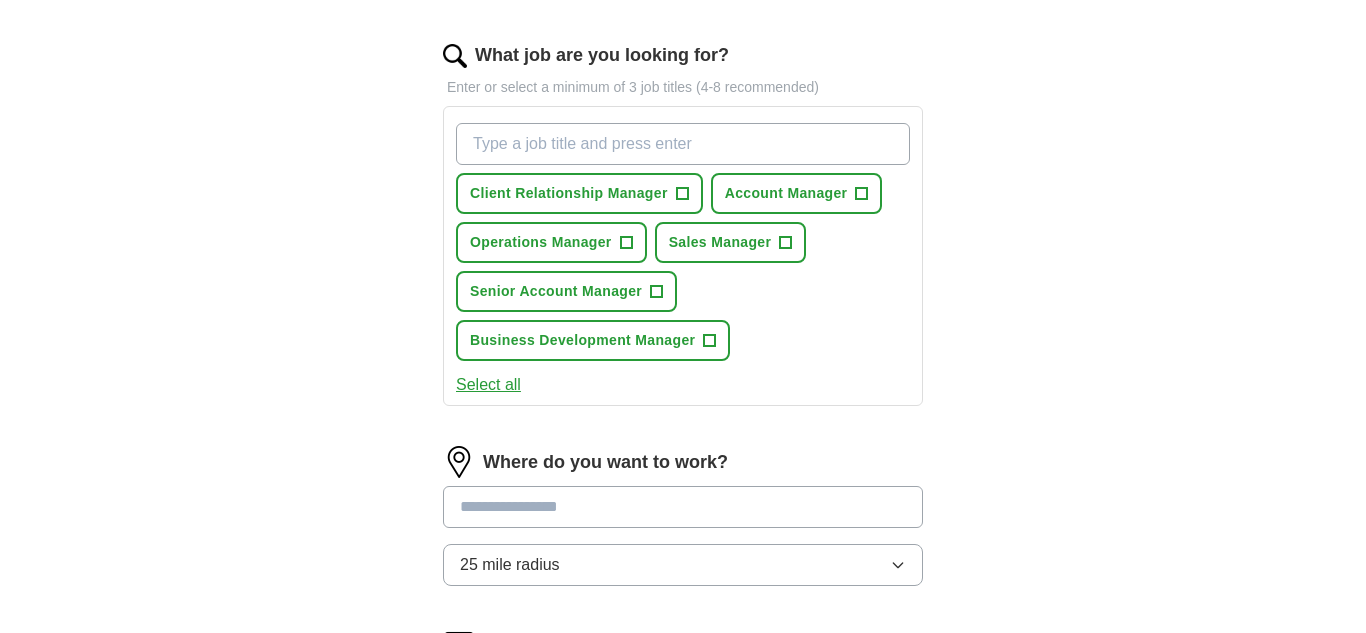 scroll, scrollTop: 627, scrollLeft: 0, axis: vertical 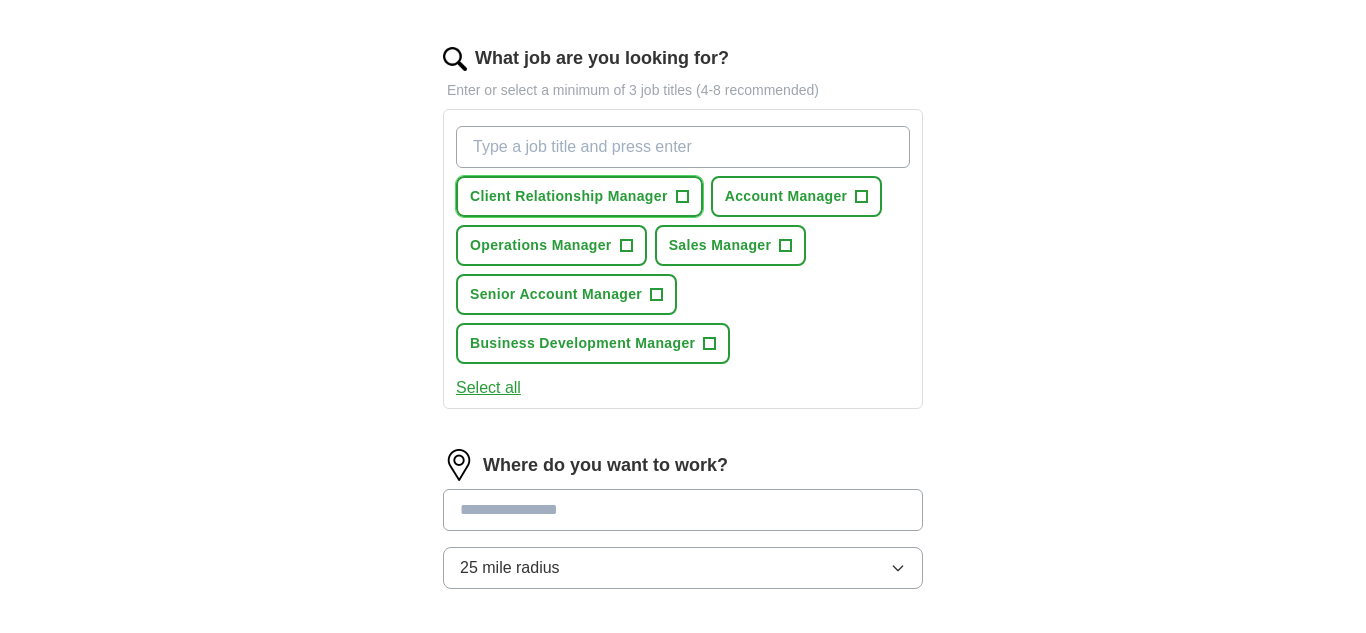 click on "+" at bounding box center (682, 197) 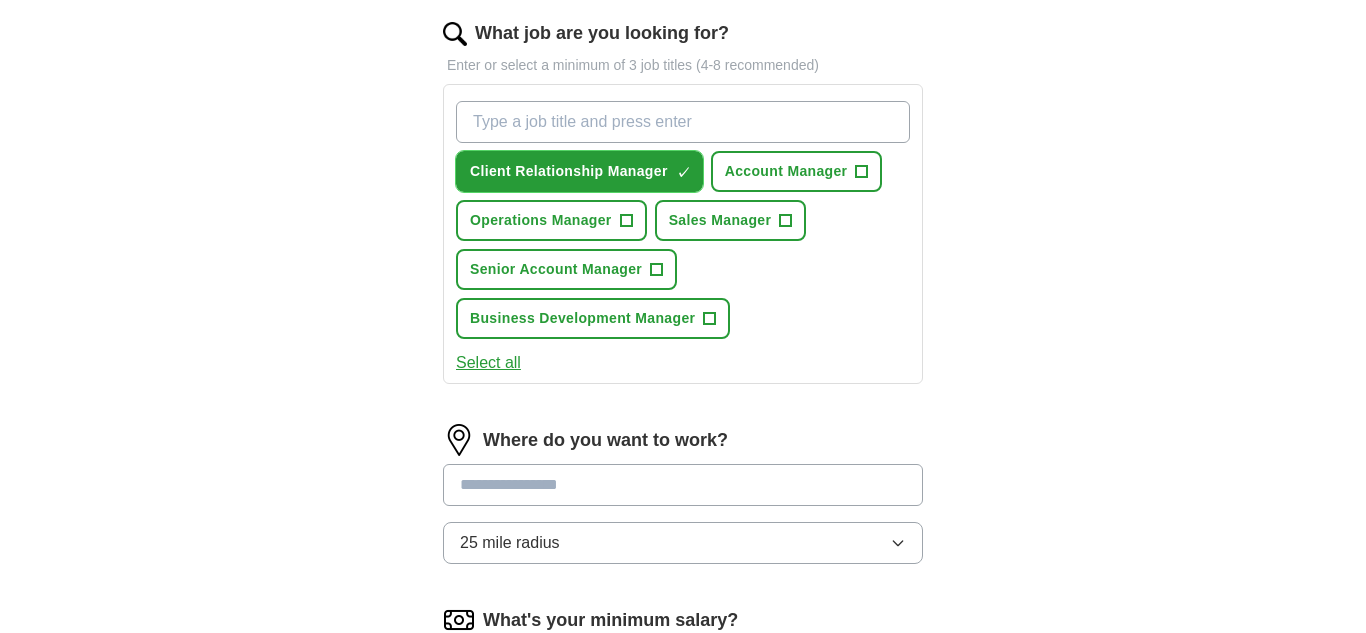 scroll, scrollTop: 658, scrollLeft: 0, axis: vertical 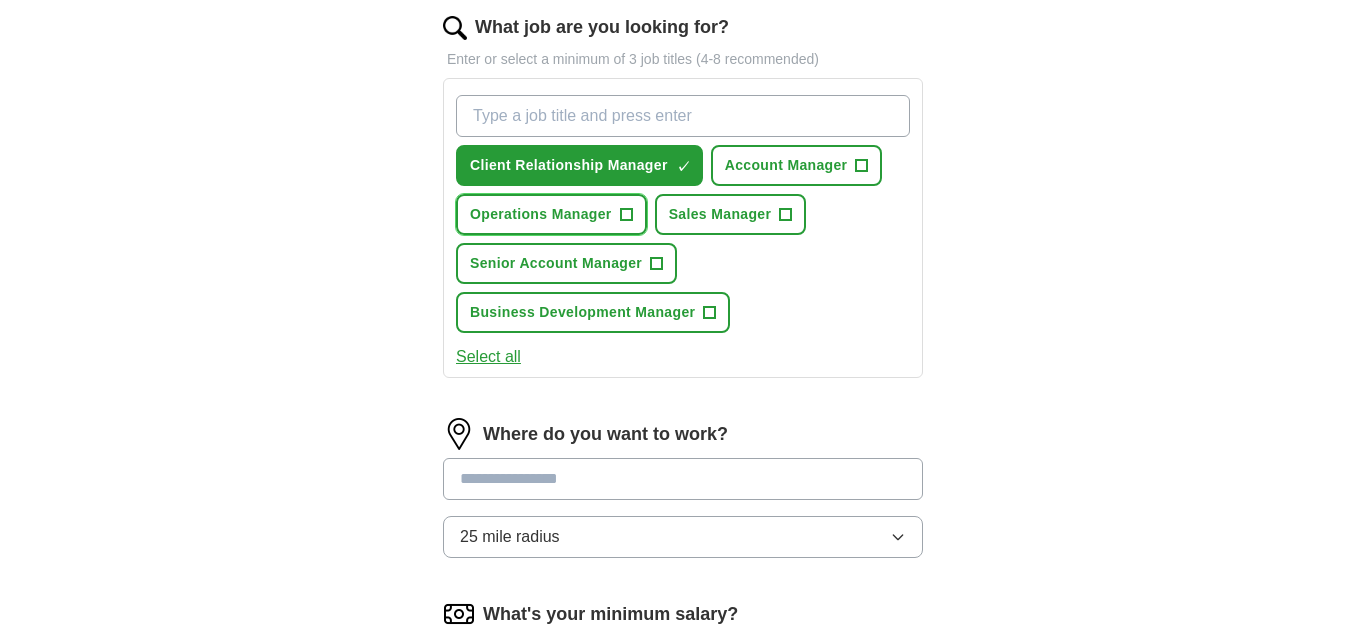 click on "+" at bounding box center (626, 215) 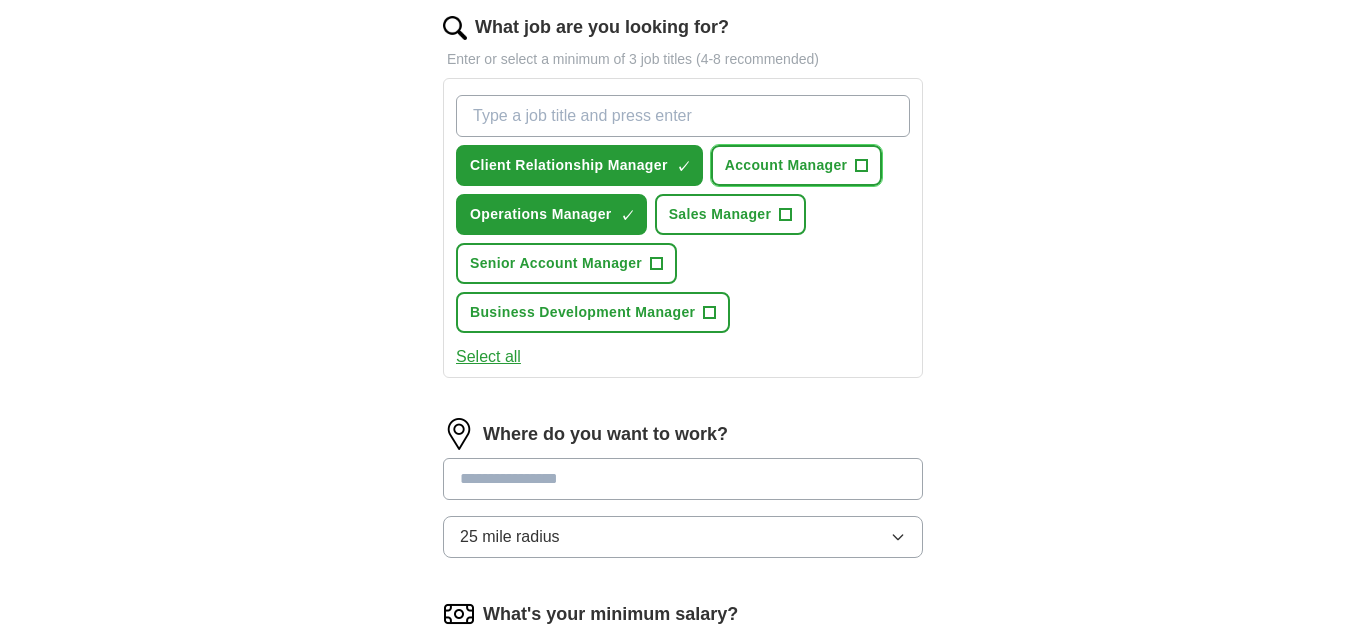 click on "+" at bounding box center [862, 166] 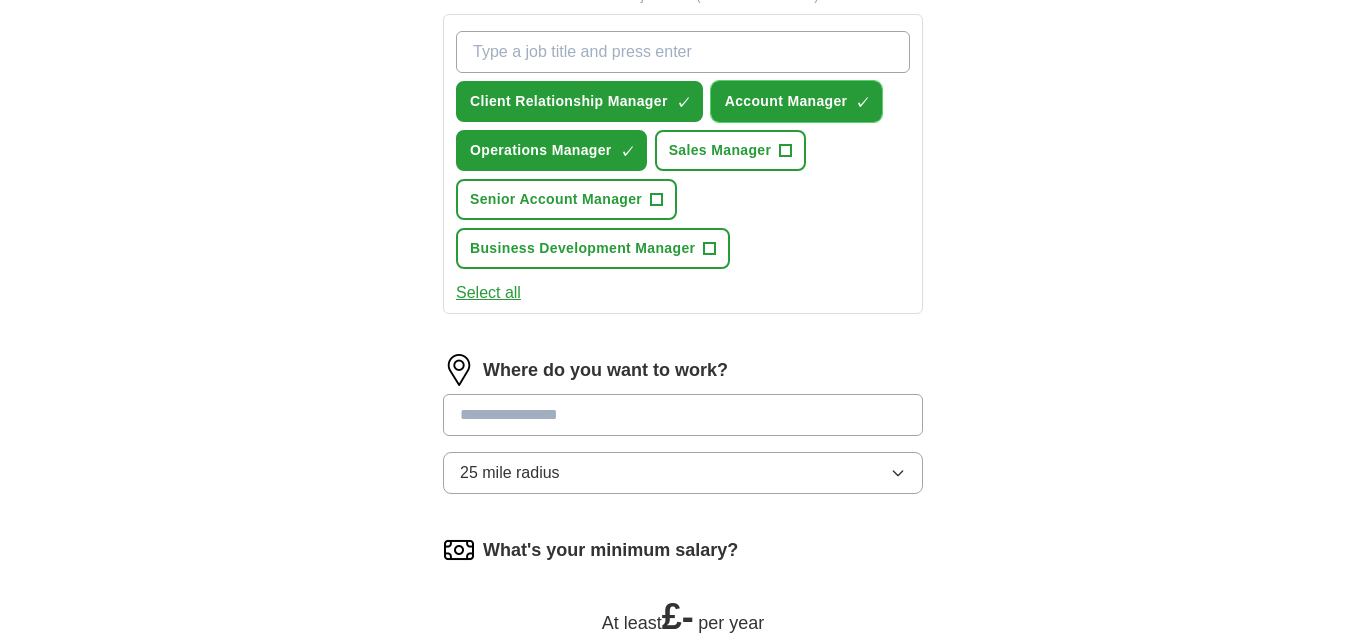 scroll, scrollTop: 724, scrollLeft: 0, axis: vertical 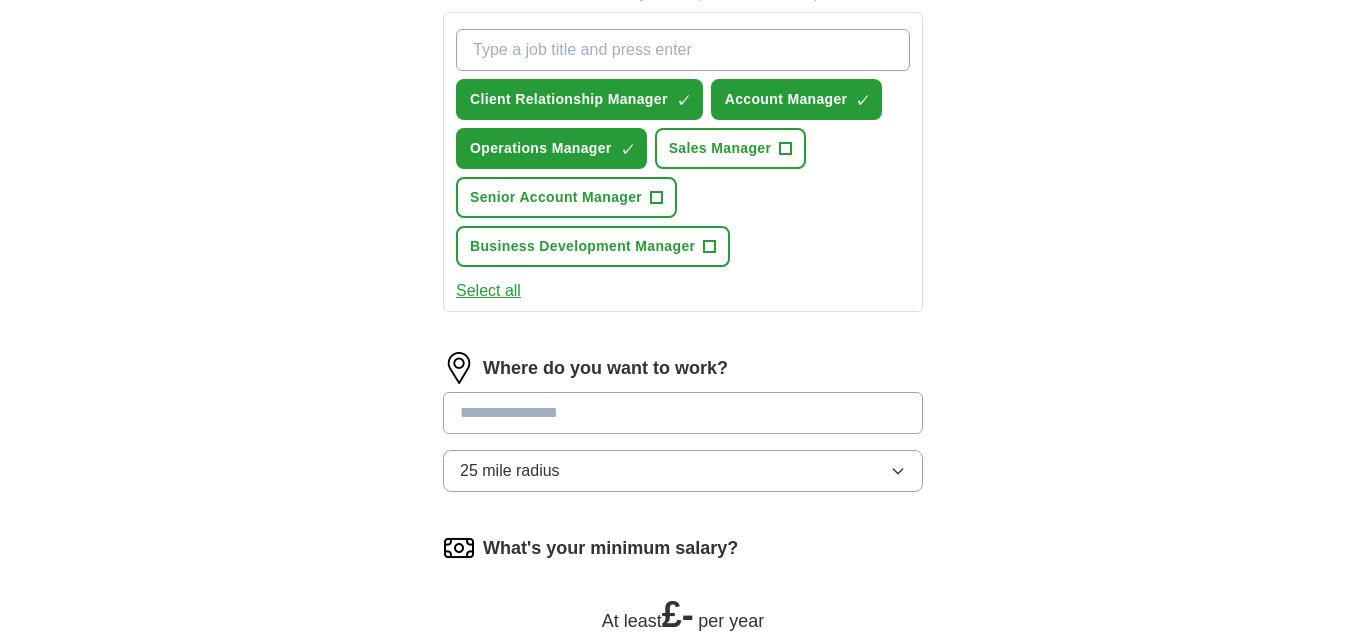 click on "Where do you want to work? 25 mile radius" at bounding box center (683, 430) 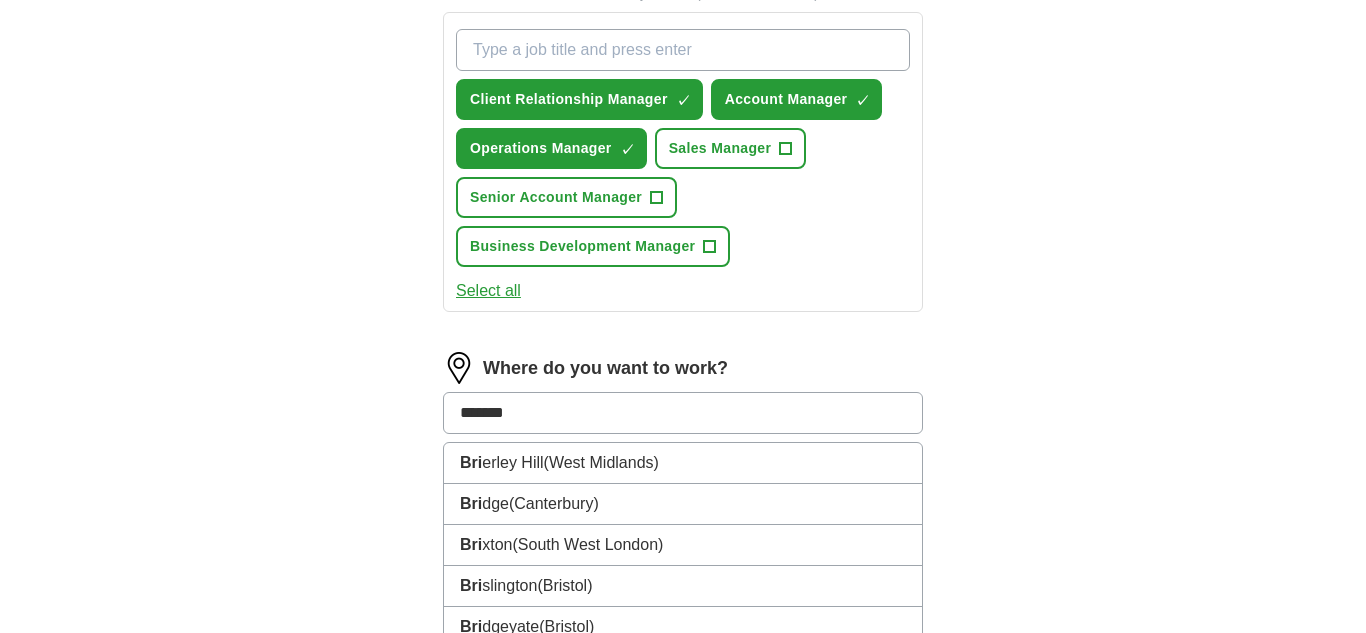 type on "********" 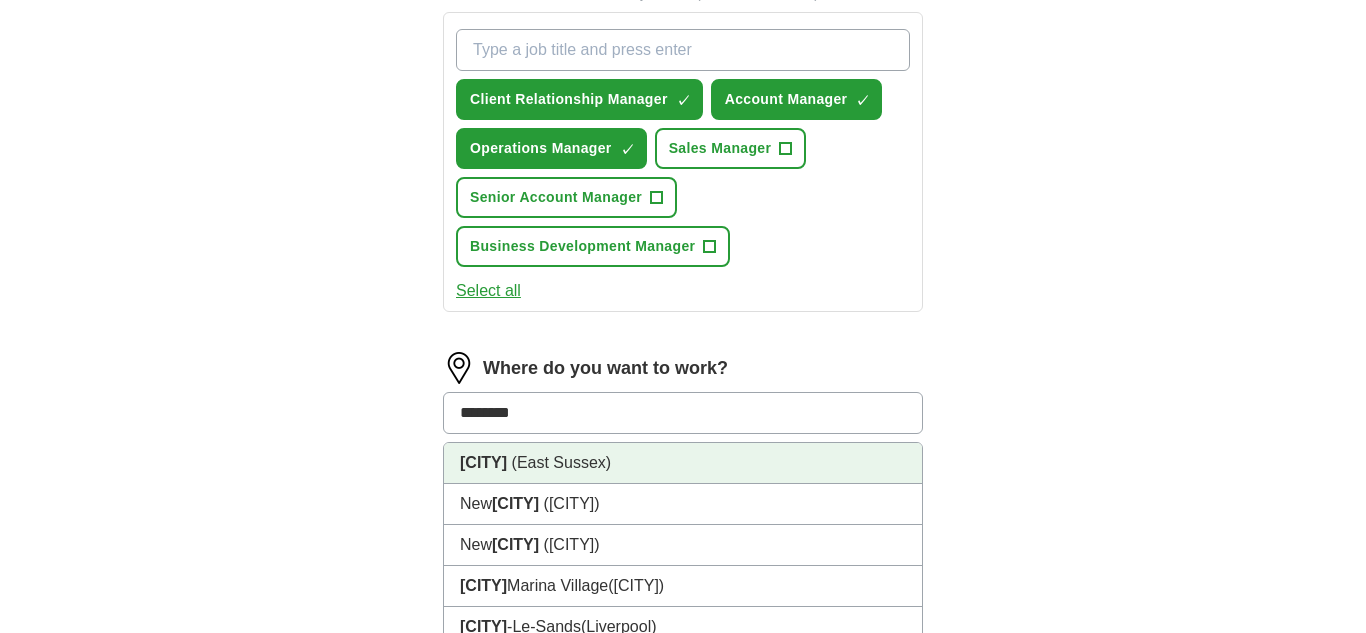 click on "(East Sussex)" at bounding box center (562, 462) 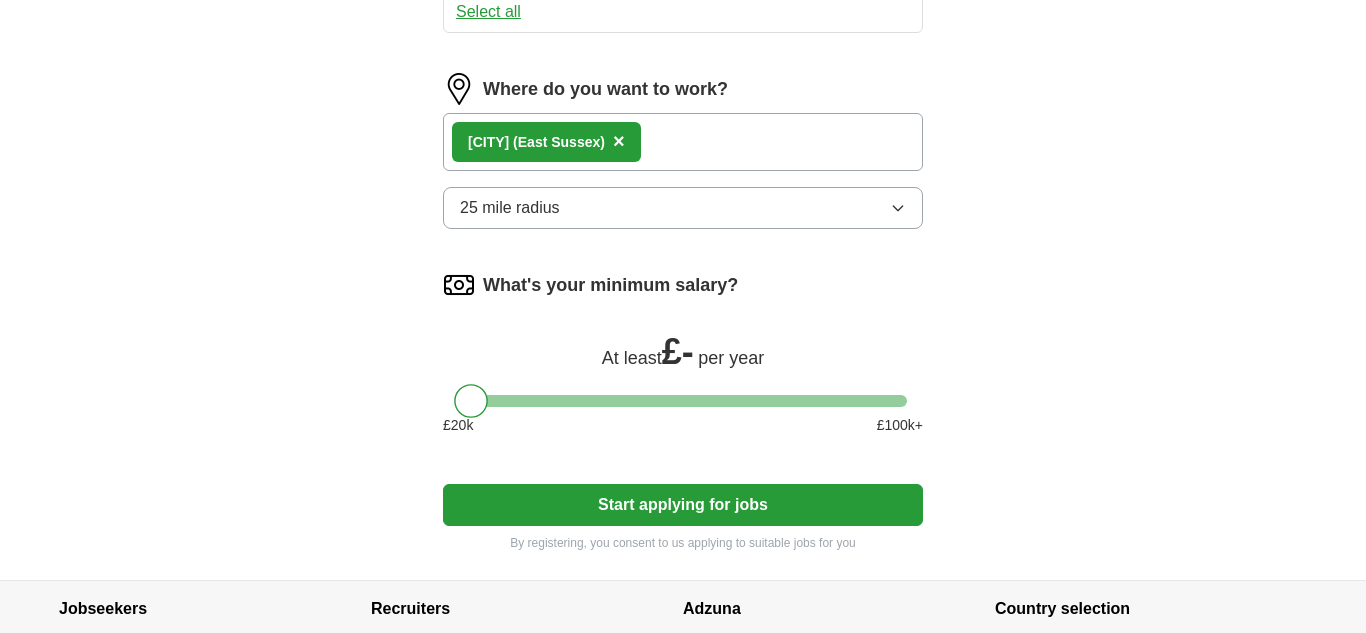 scroll, scrollTop: 1006, scrollLeft: 0, axis: vertical 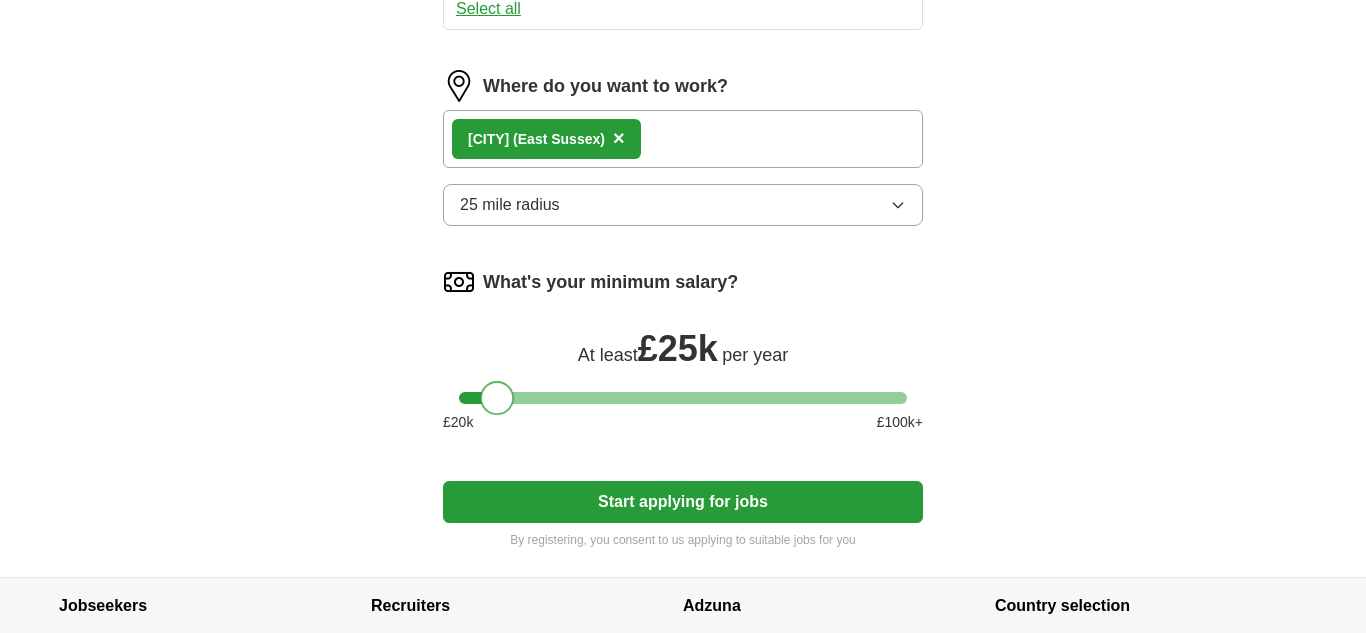 drag, startPoint x: 465, startPoint y: 402, endPoint x: 491, endPoint y: 397, distance: 26.476404 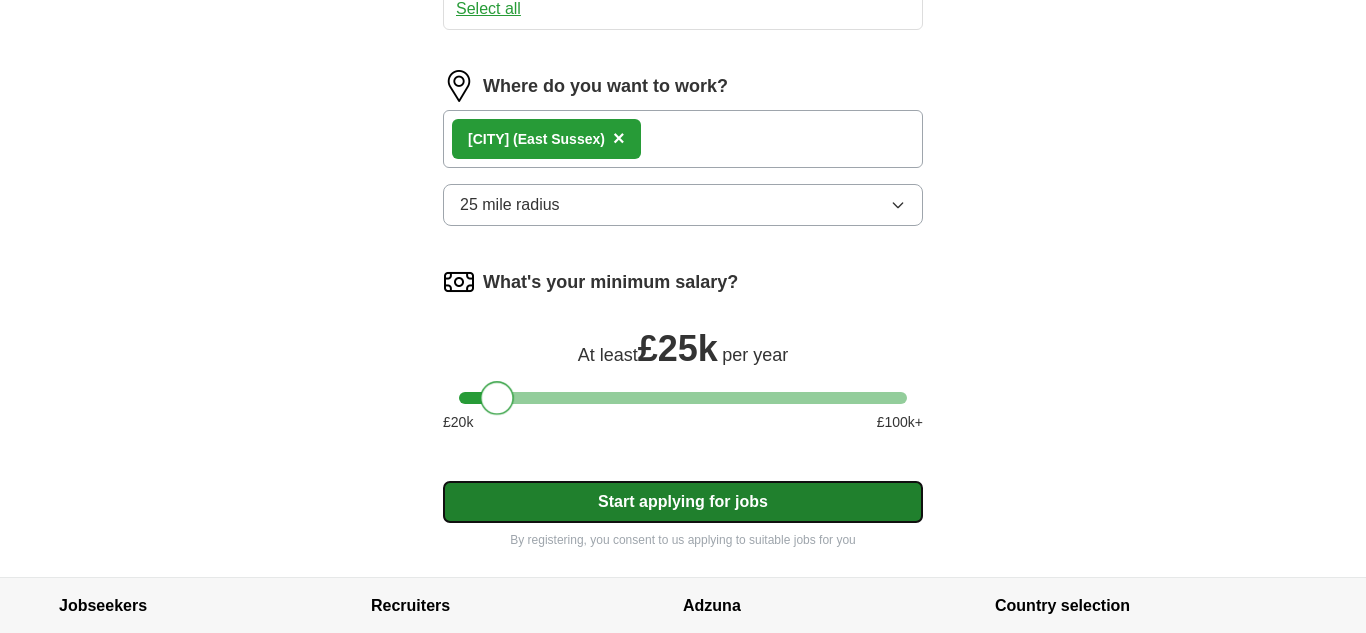 click on "Start applying for jobs" at bounding box center (683, 502) 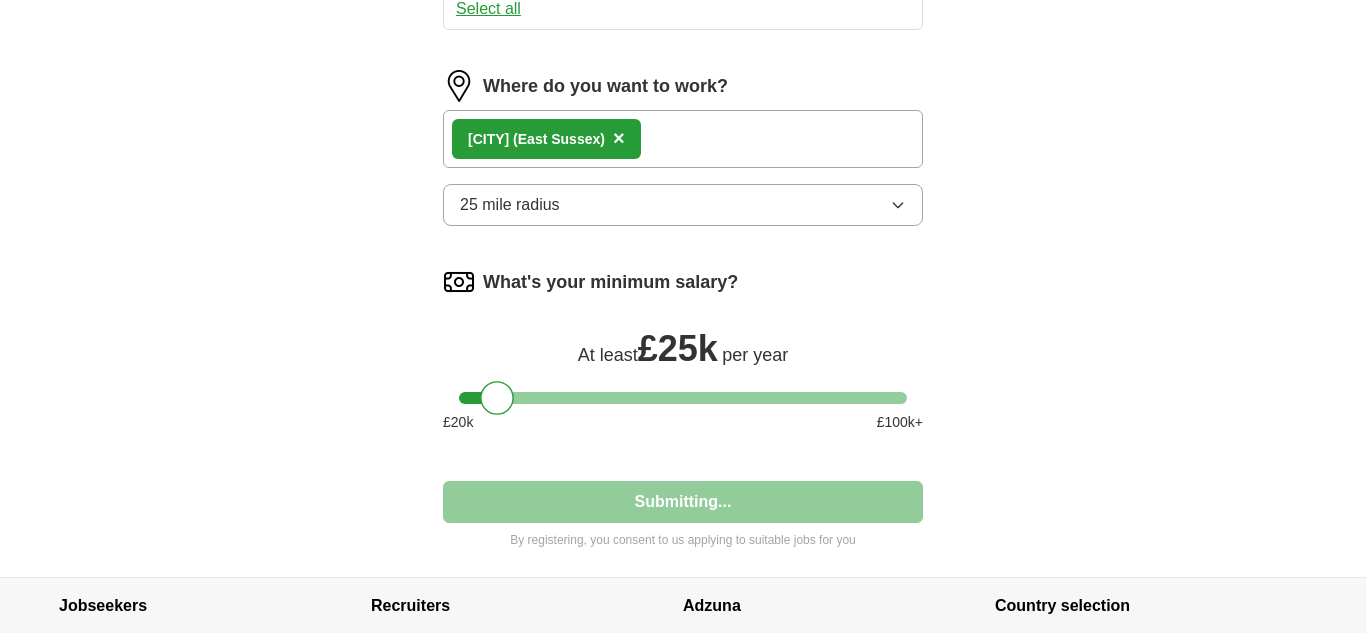 select on "**" 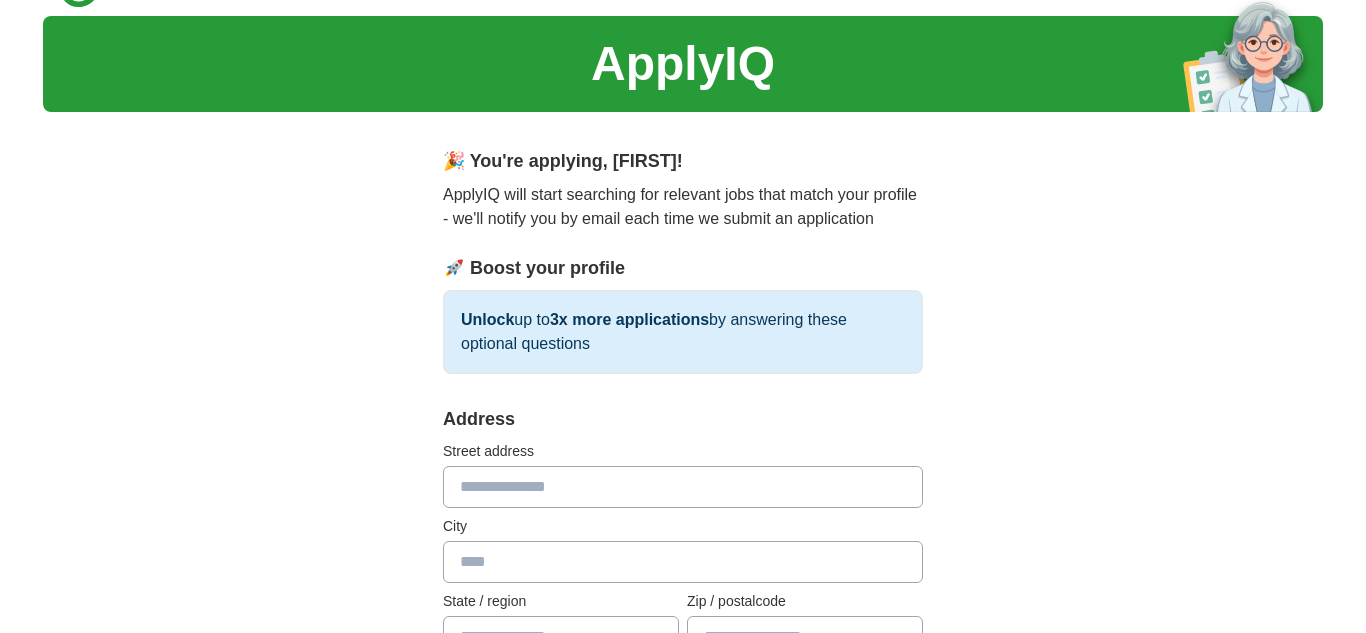 scroll, scrollTop: 0, scrollLeft: 0, axis: both 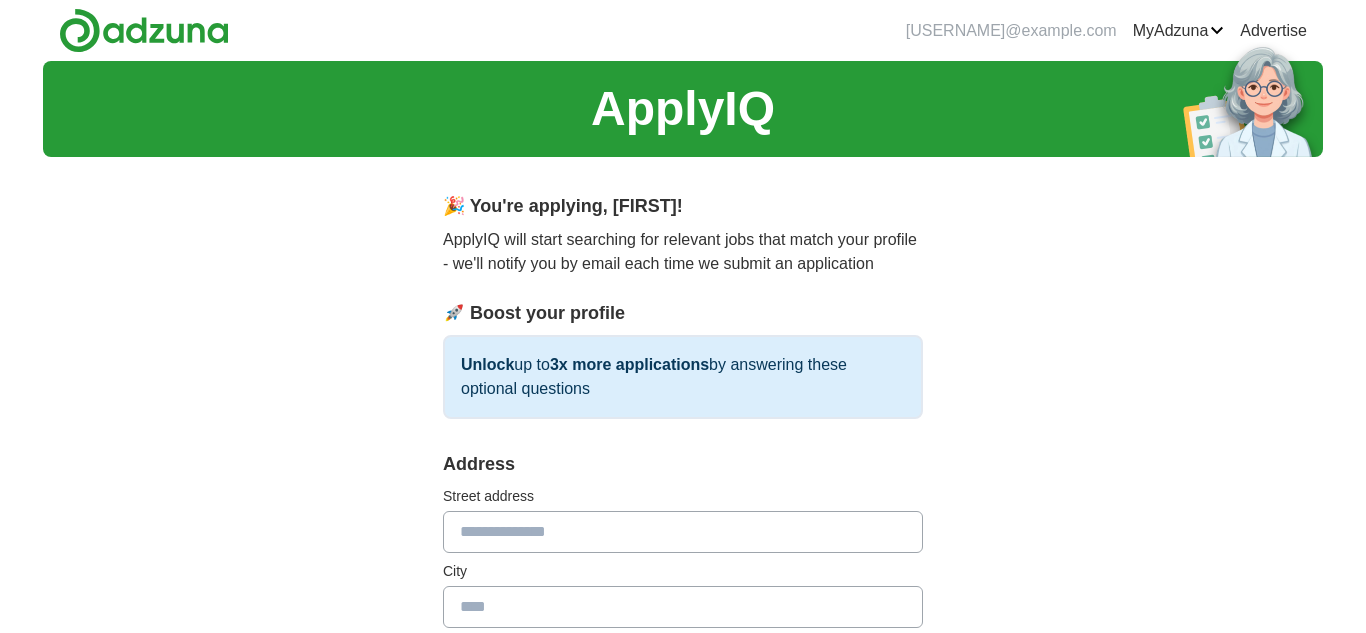 click at bounding box center [683, 532] 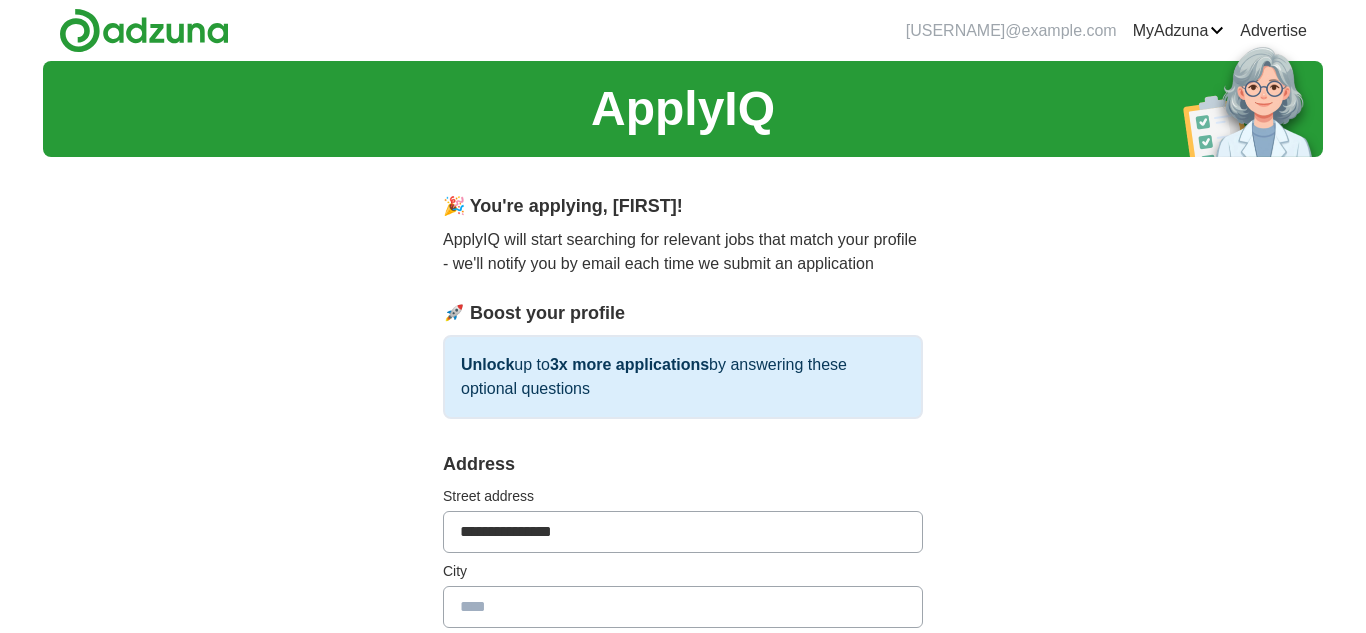 type on "**********" 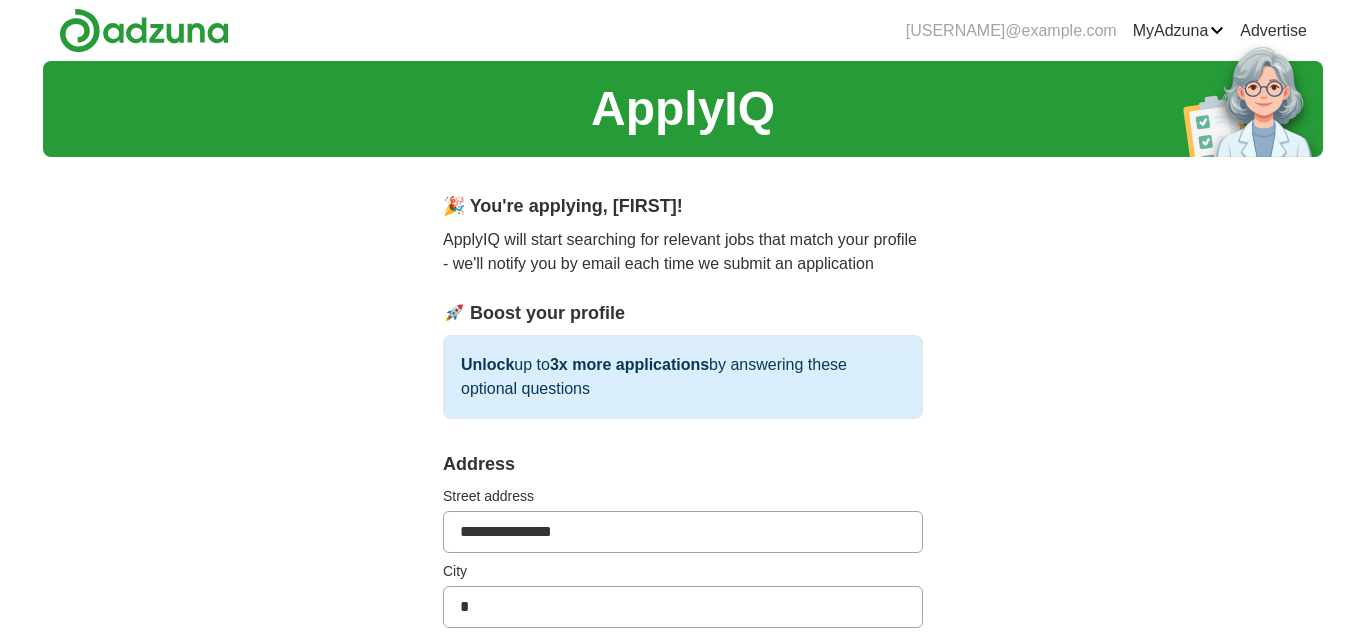 click on "*" at bounding box center (683, 607) 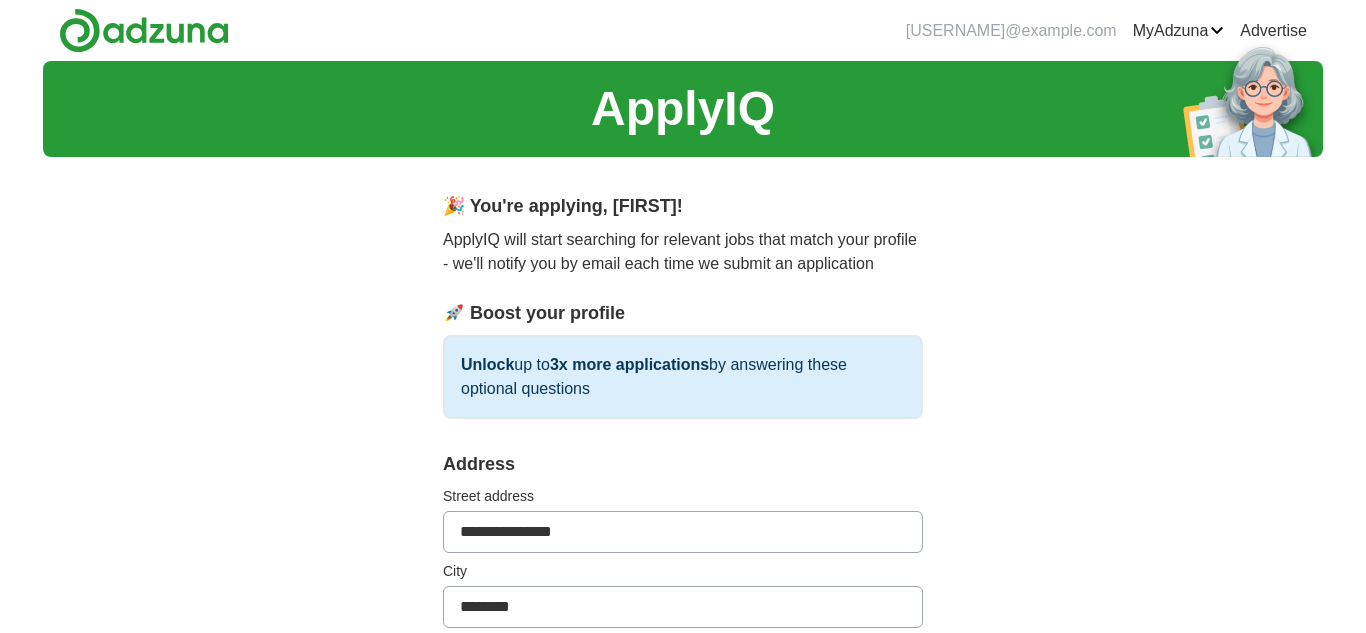 type on "********" 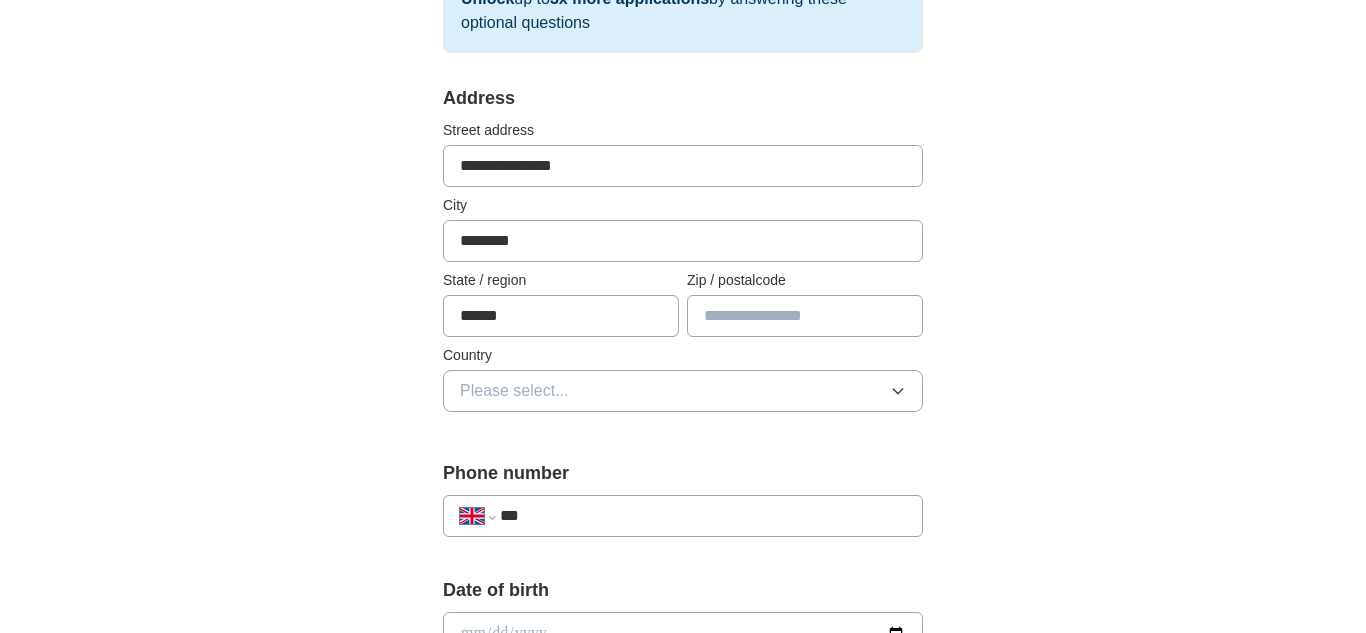 type on "******" 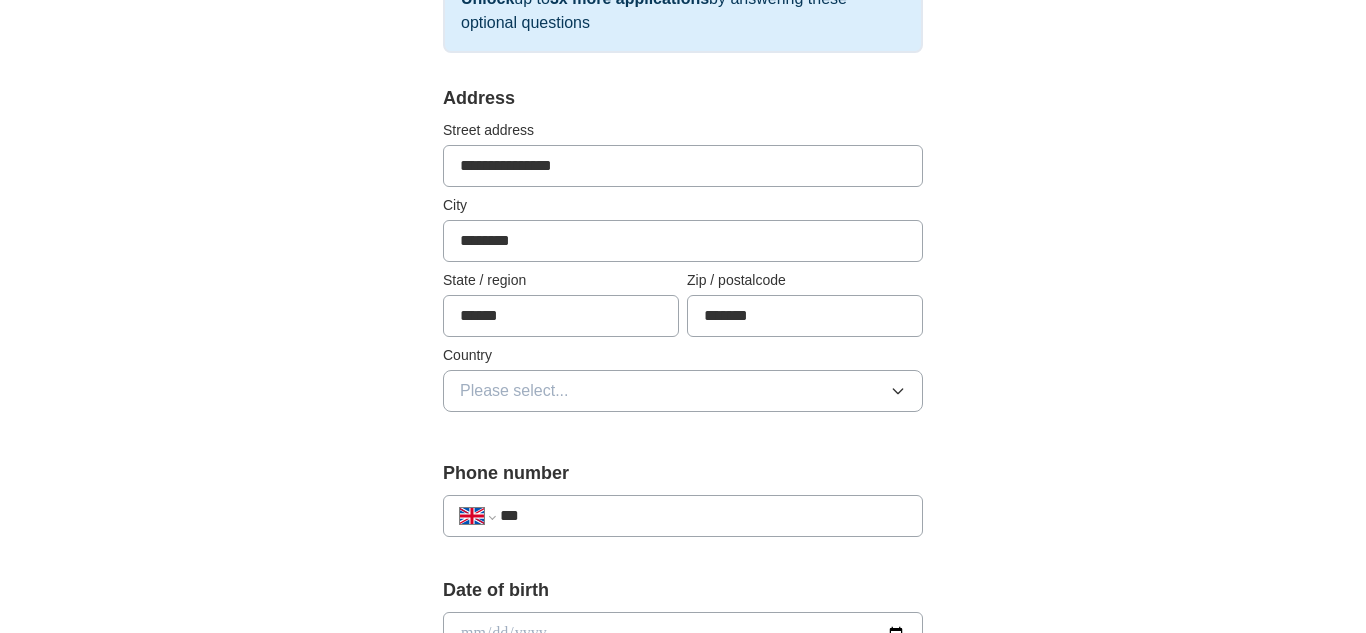type on "*******" 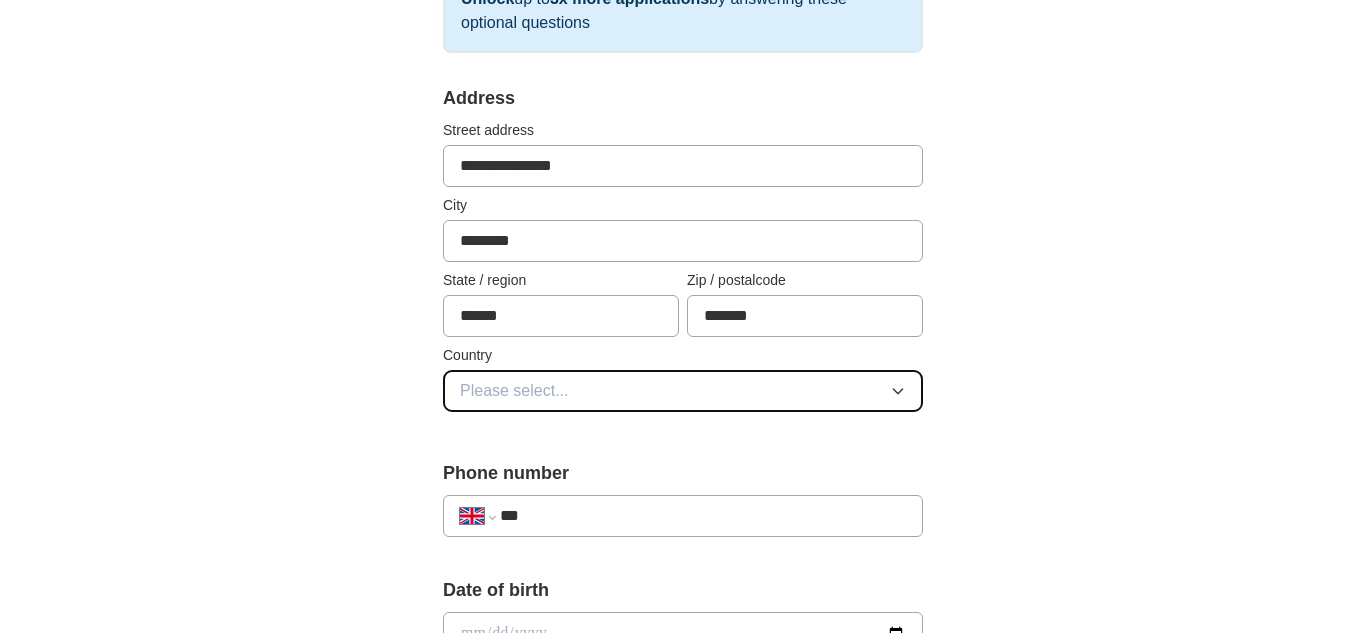 click 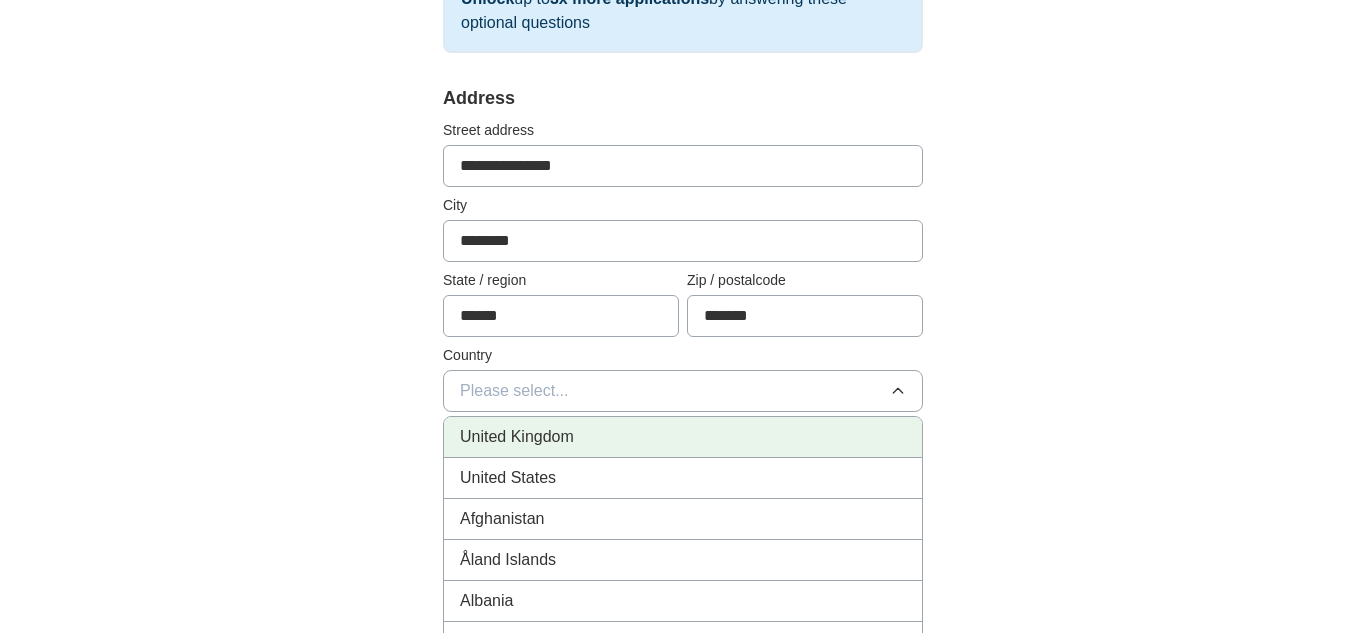 click on "United Kingdom" at bounding box center [683, 437] 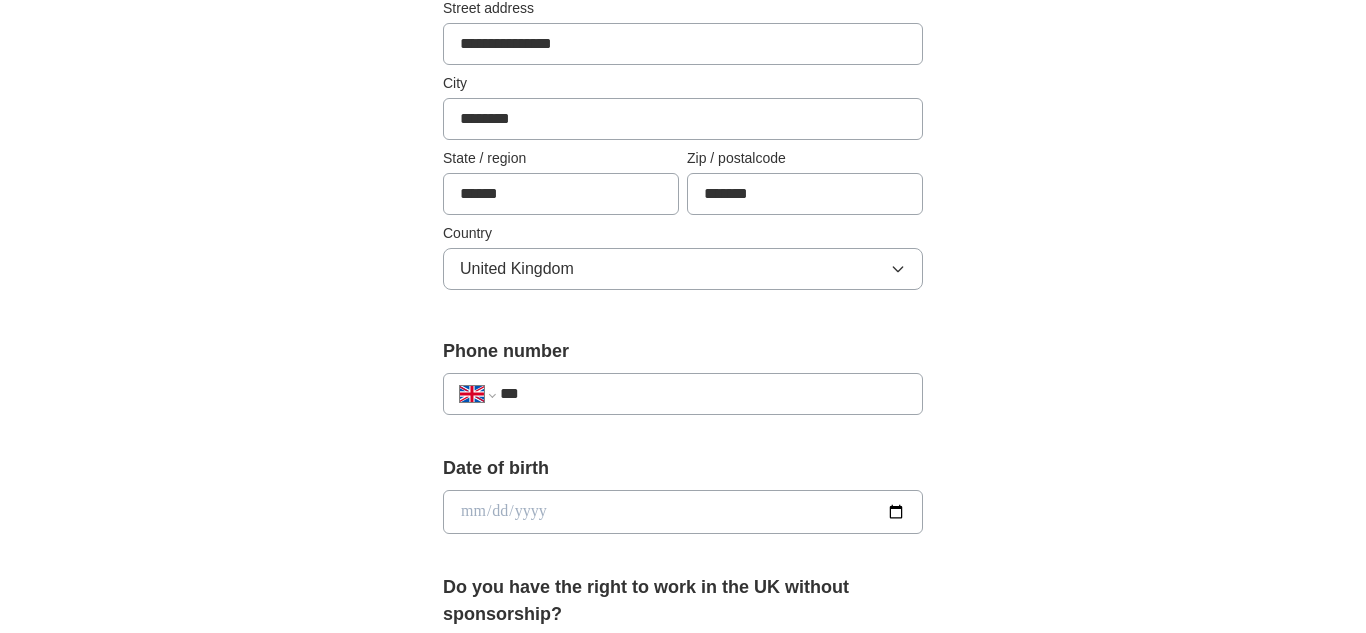 scroll, scrollTop: 490, scrollLeft: 0, axis: vertical 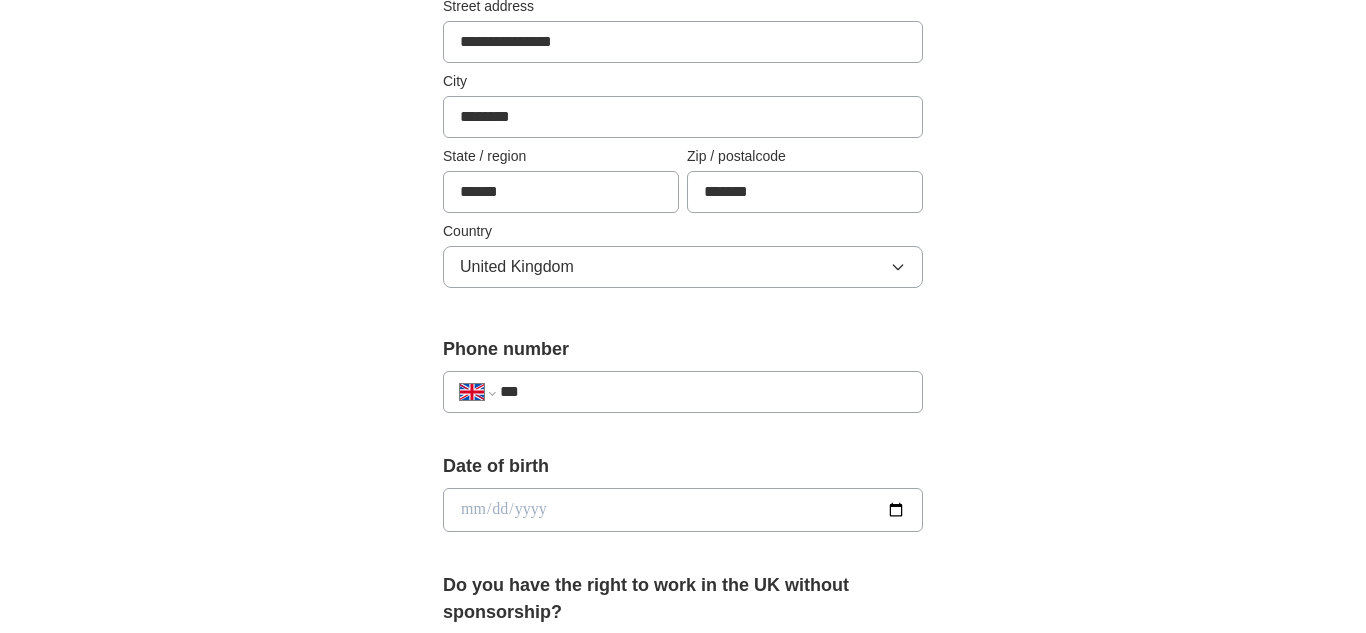 click on "***" at bounding box center [703, 392] 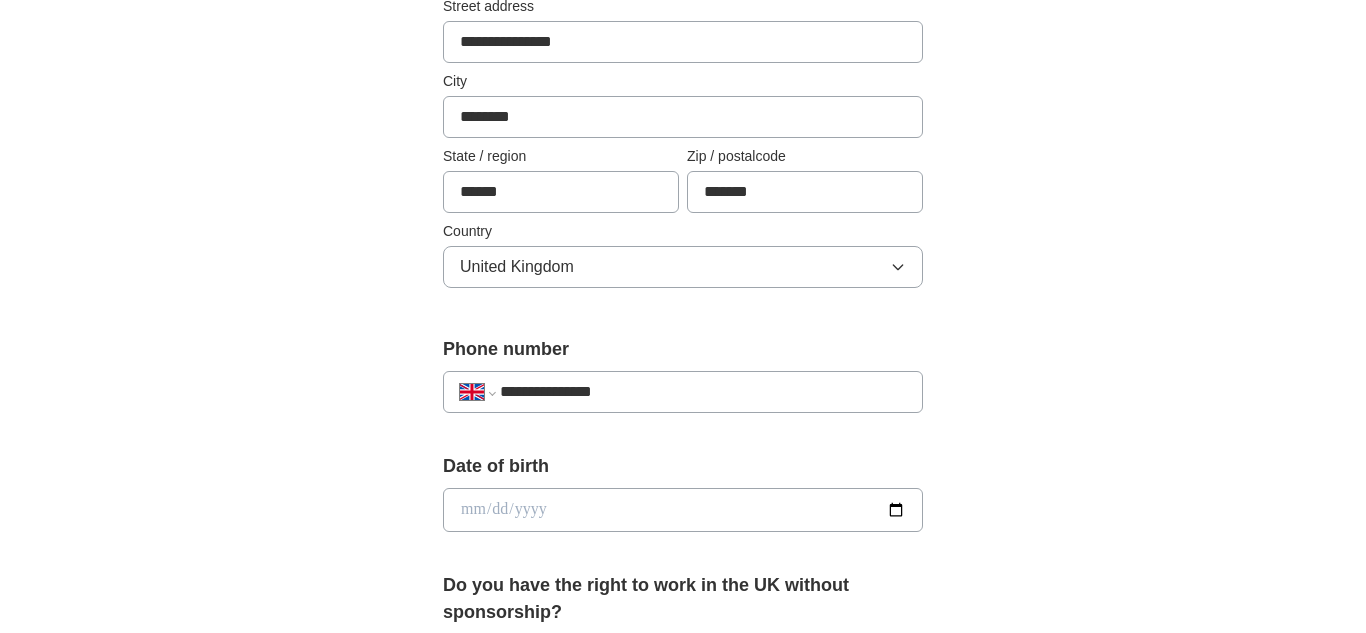 type on "**********" 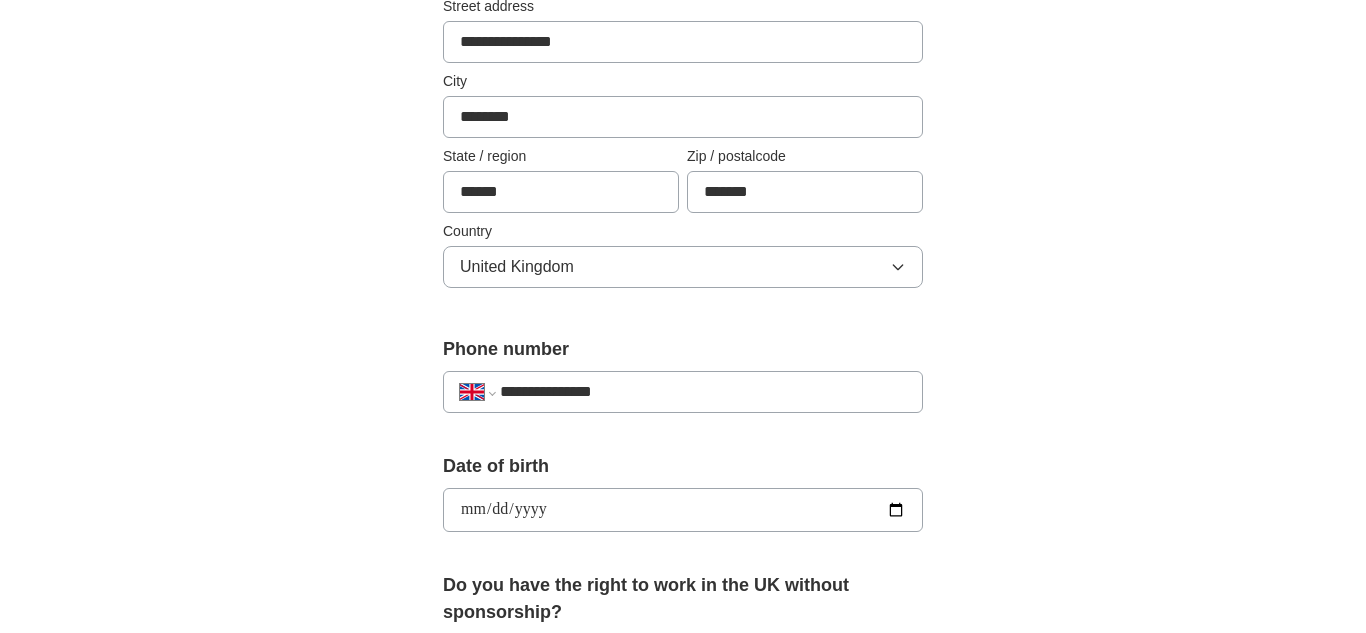 type on "**********" 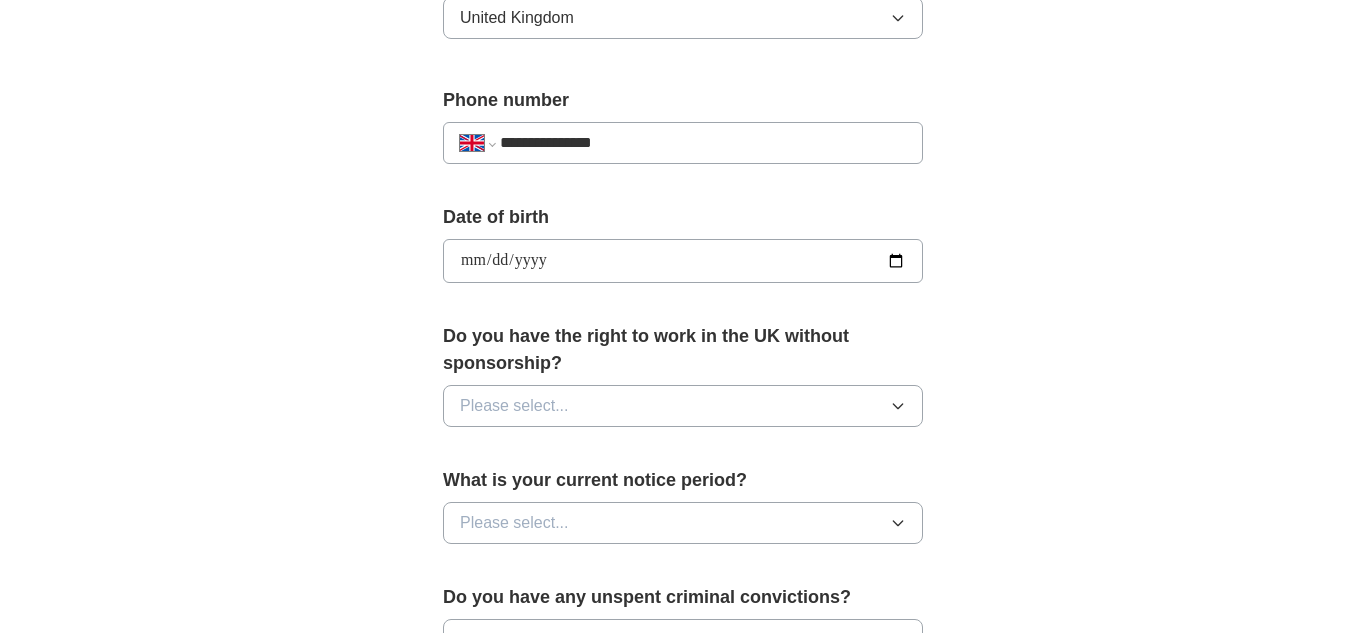 scroll, scrollTop: 742, scrollLeft: 0, axis: vertical 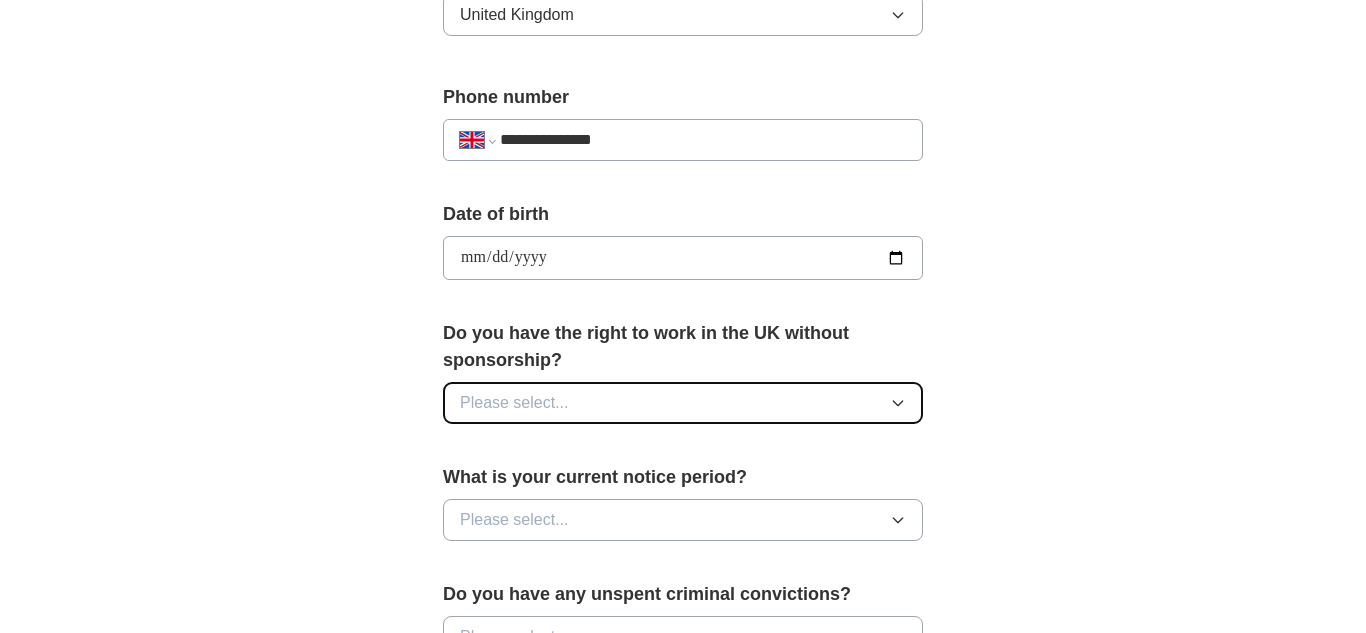 click 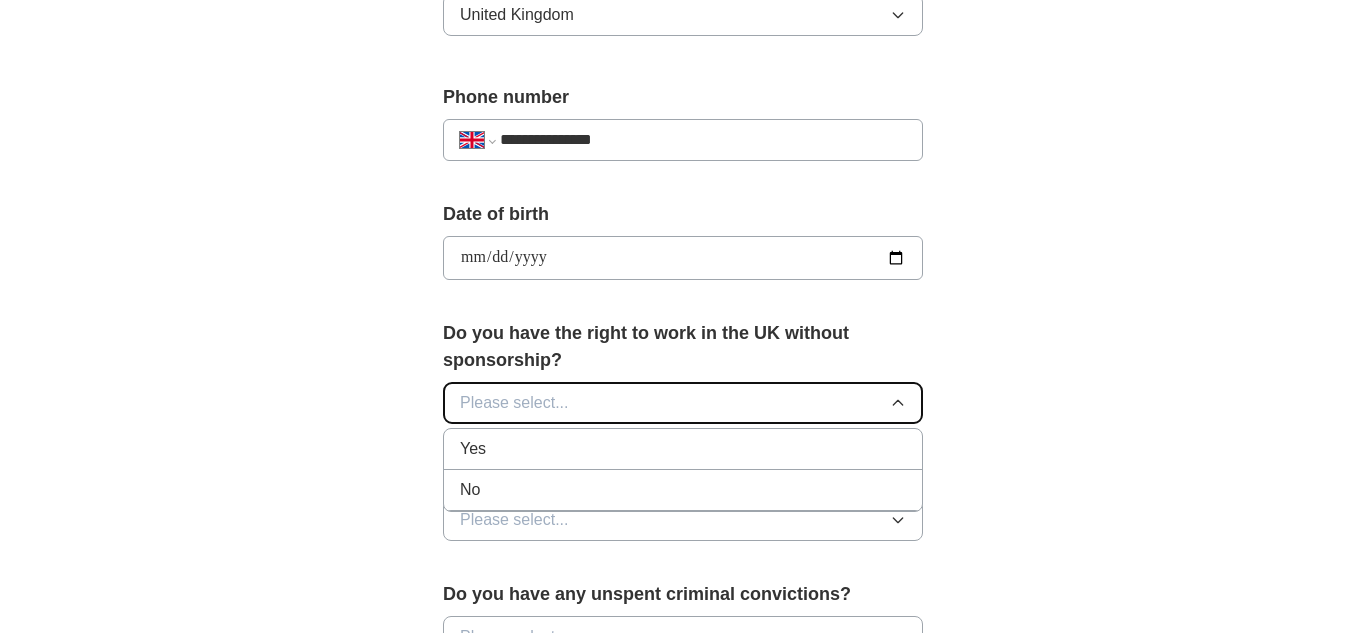type 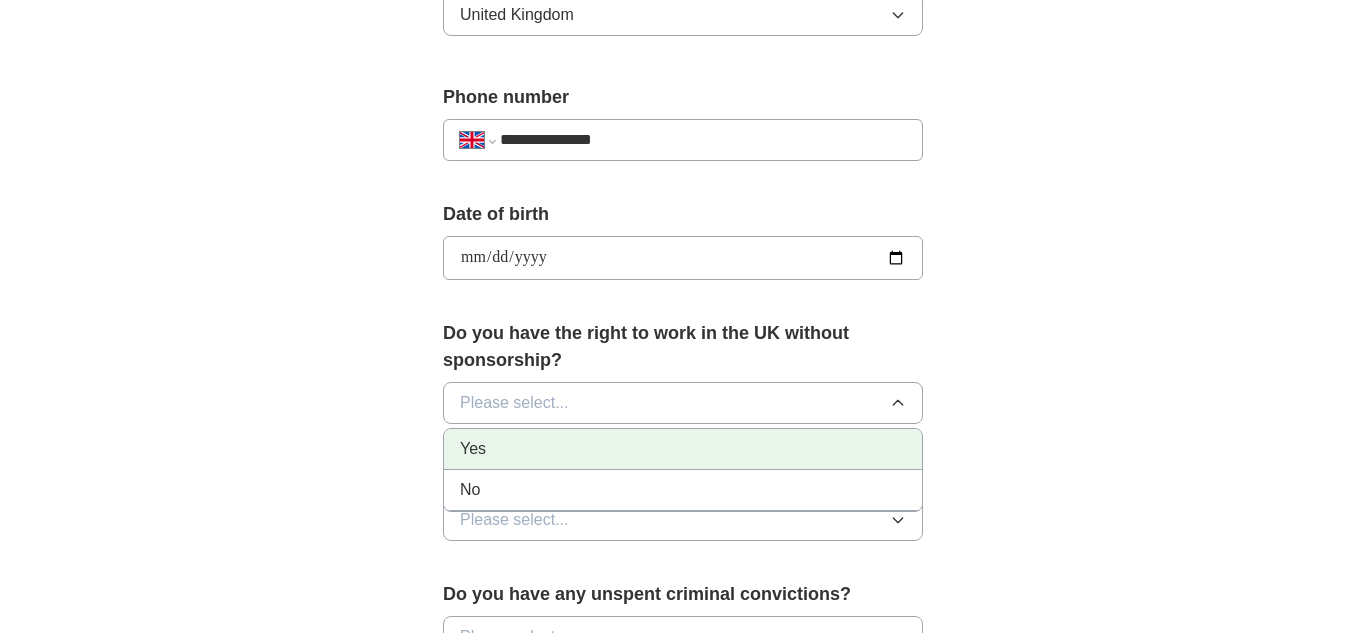click on "Yes" at bounding box center [683, 449] 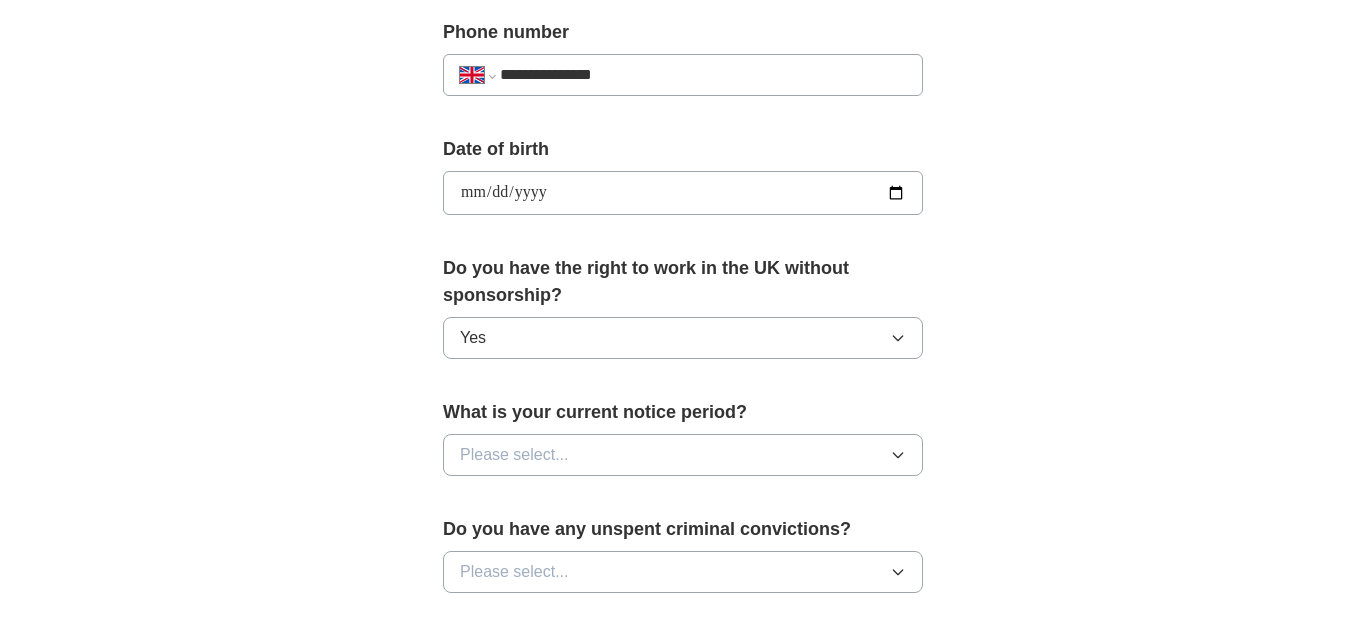 scroll, scrollTop: 815, scrollLeft: 0, axis: vertical 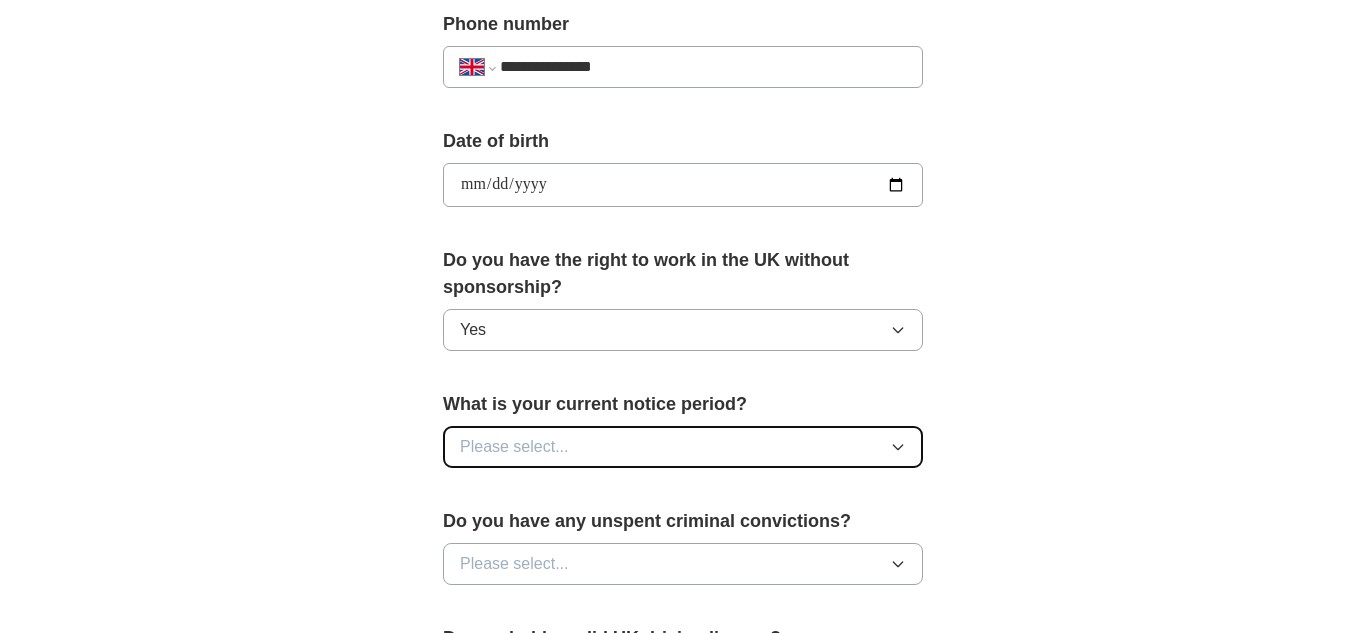 click 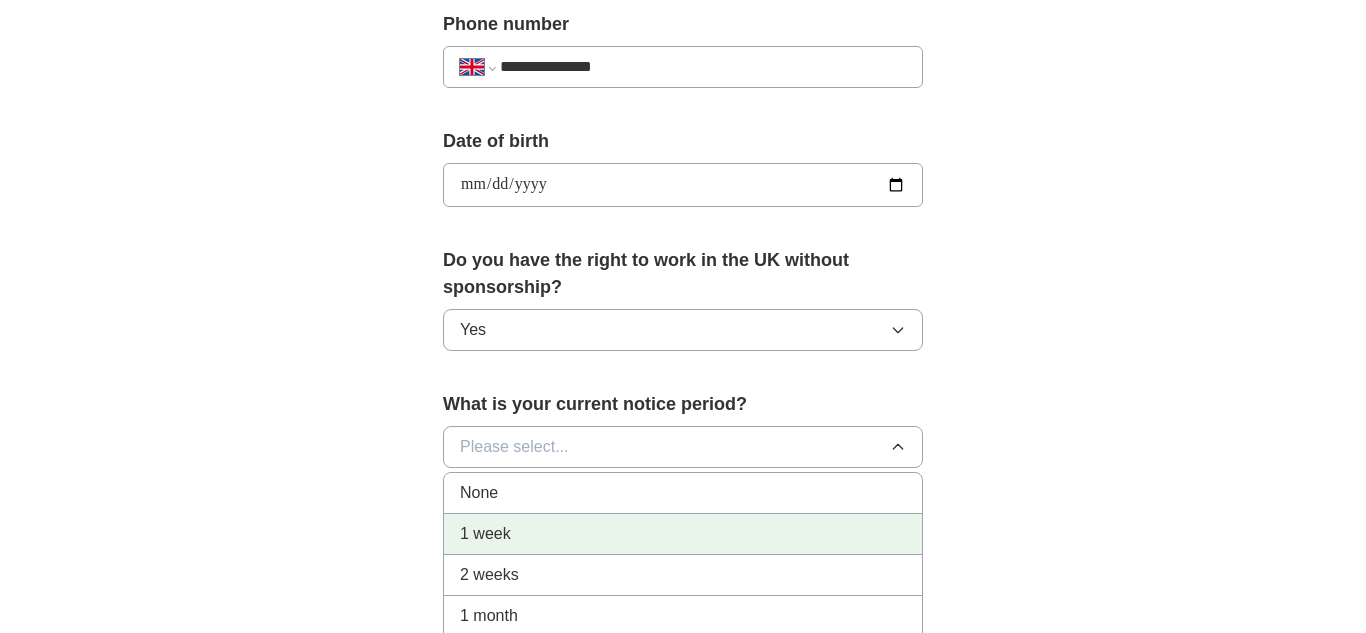 click on "1 week" at bounding box center [683, 534] 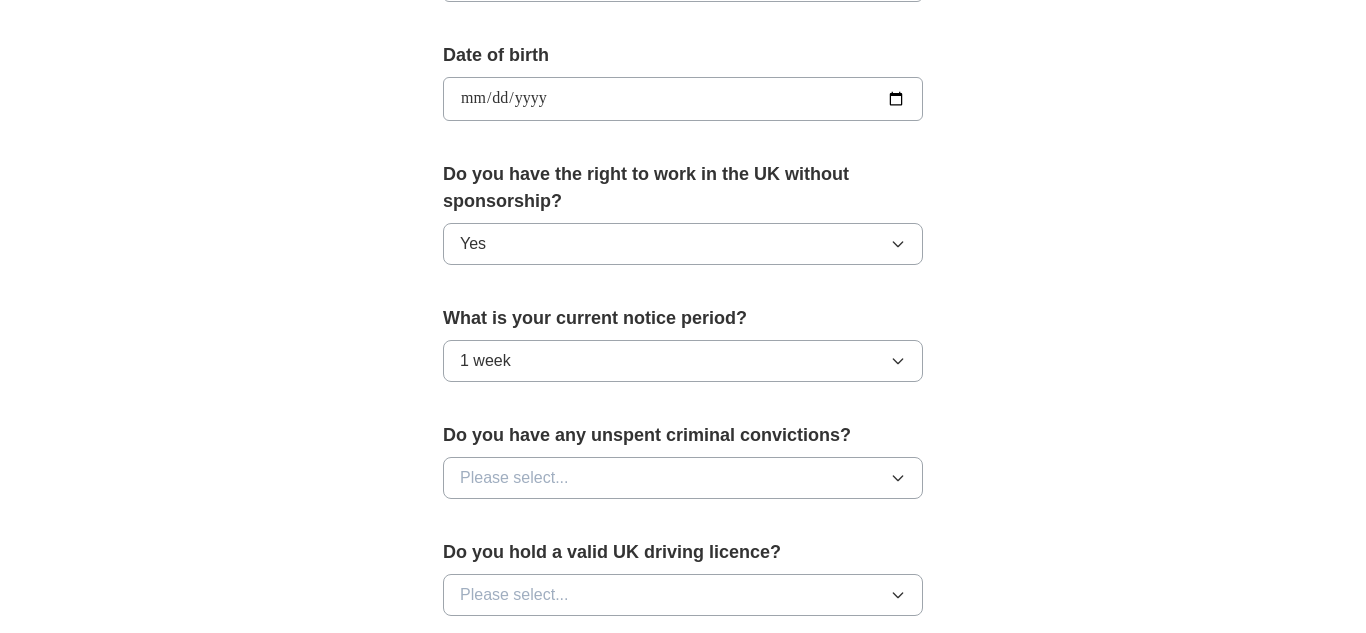 scroll, scrollTop: 904, scrollLeft: 0, axis: vertical 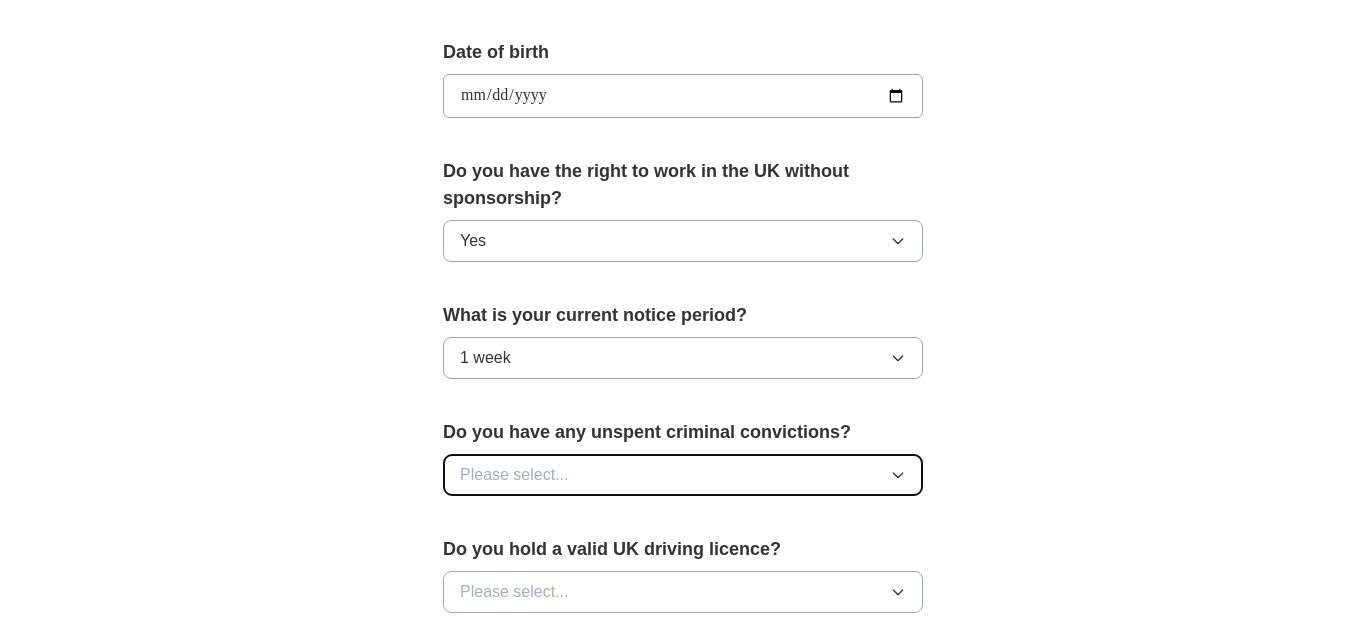 click 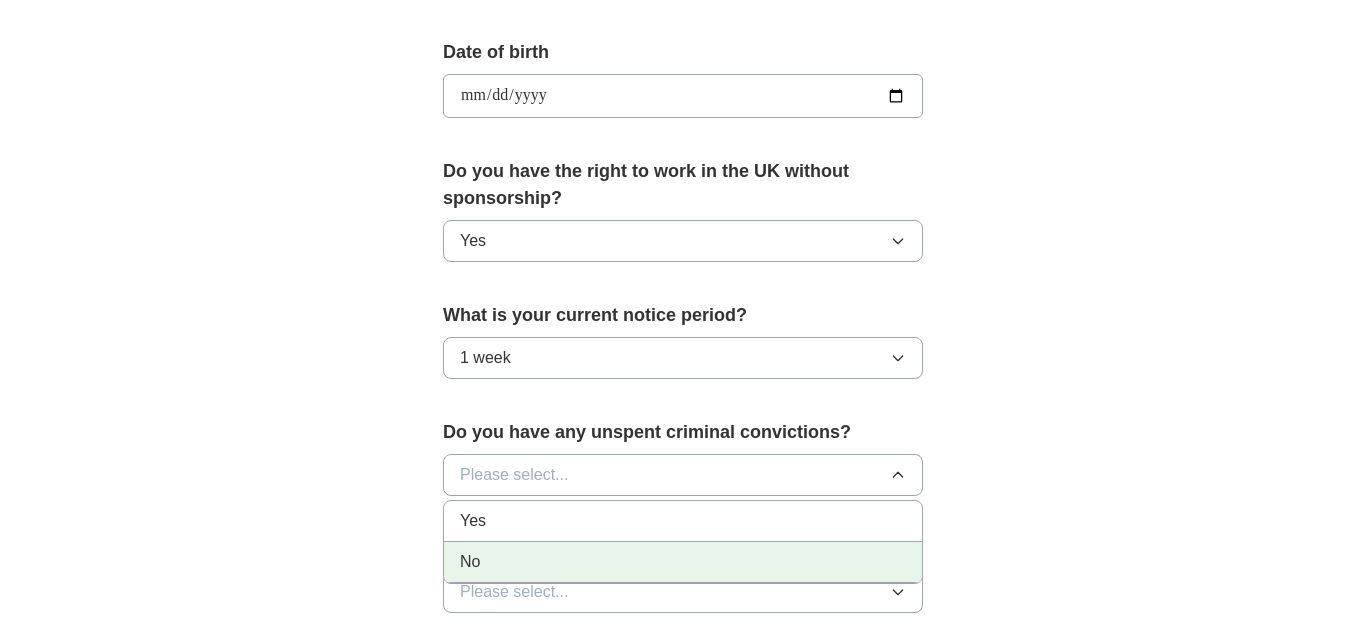 click on "No" at bounding box center (683, 562) 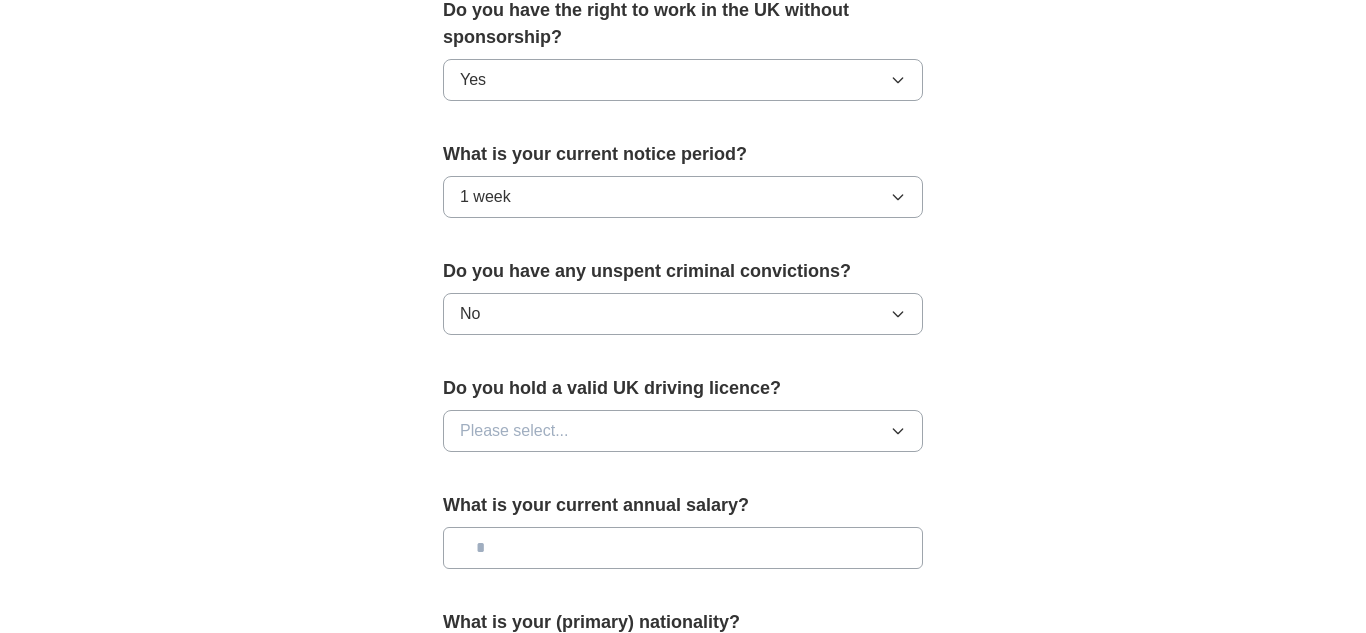 scroll, scrollTop: 1070, scrollLeft: 0, axis: vertical 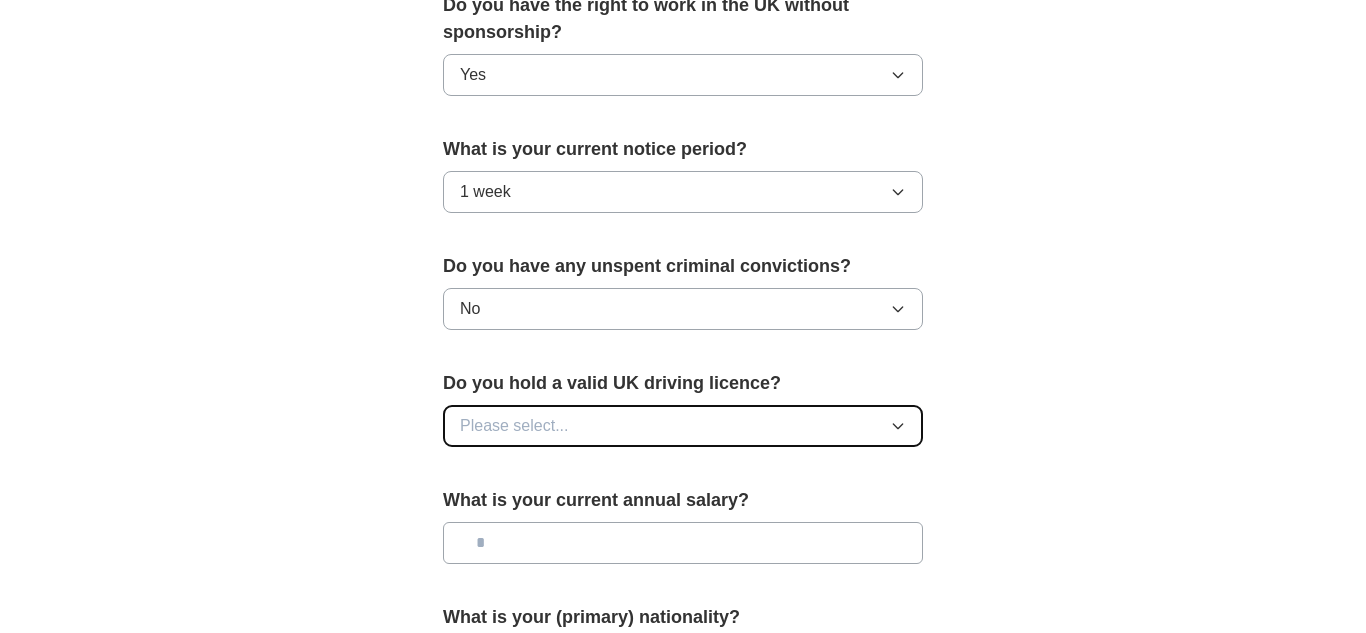 click on "Please select..." at bounding box center (683, 426) 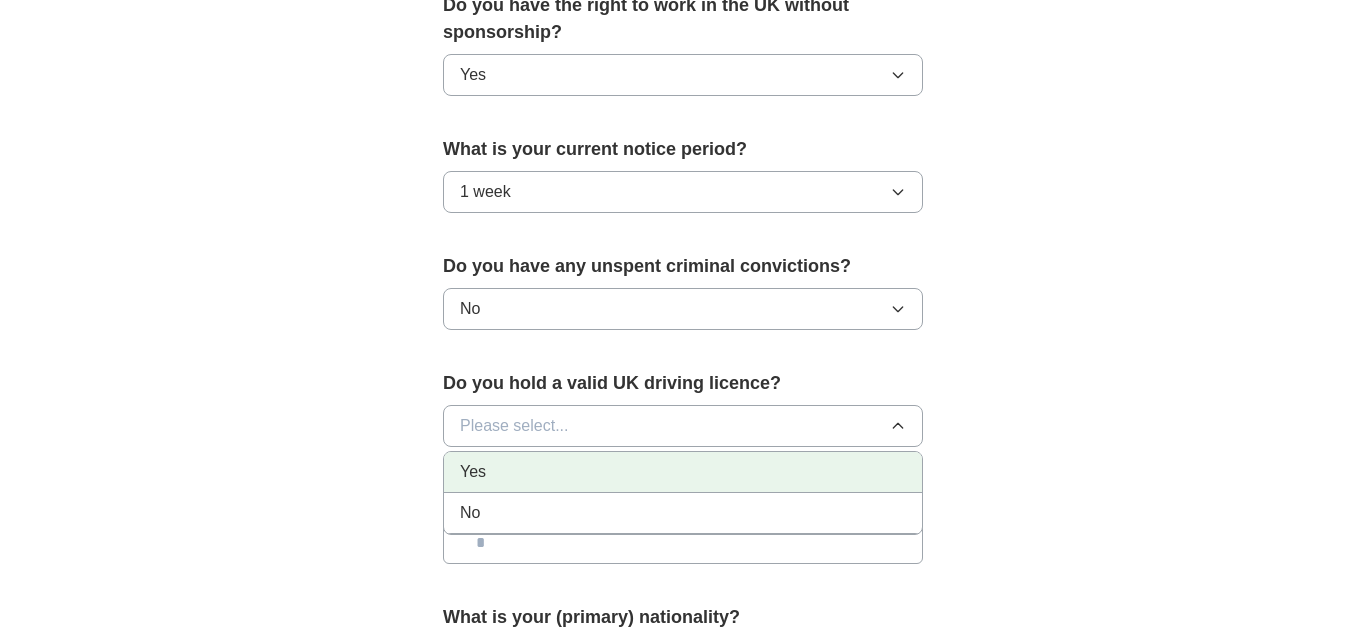 click on "Yes" at bounding box center (683, 472) 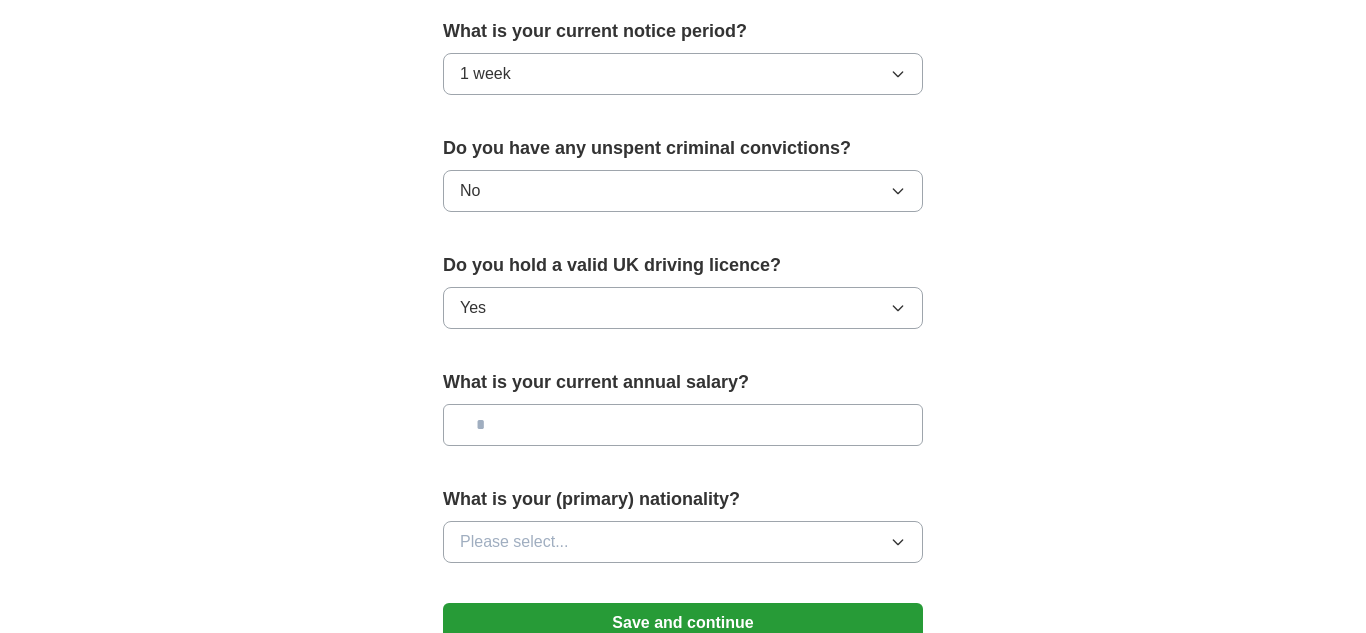 scroll, scrollTop: 1194, scrollLeft: 0, axis: vertical 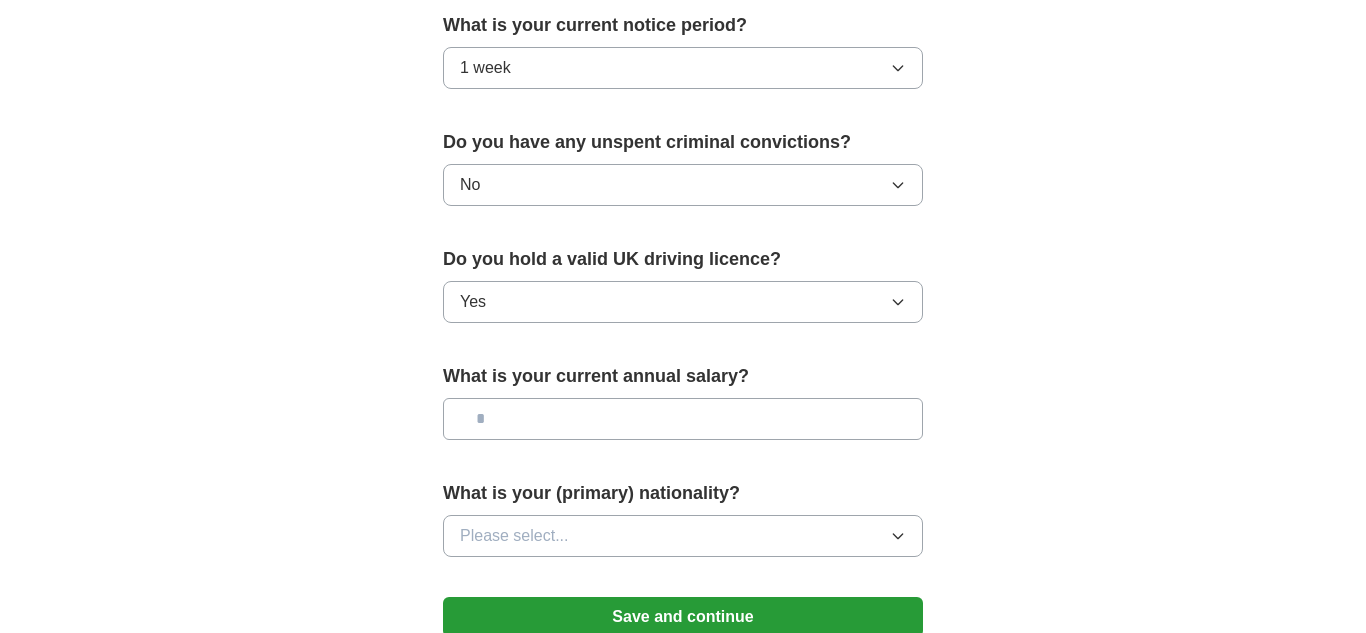 click at bounding box center [683, 419] 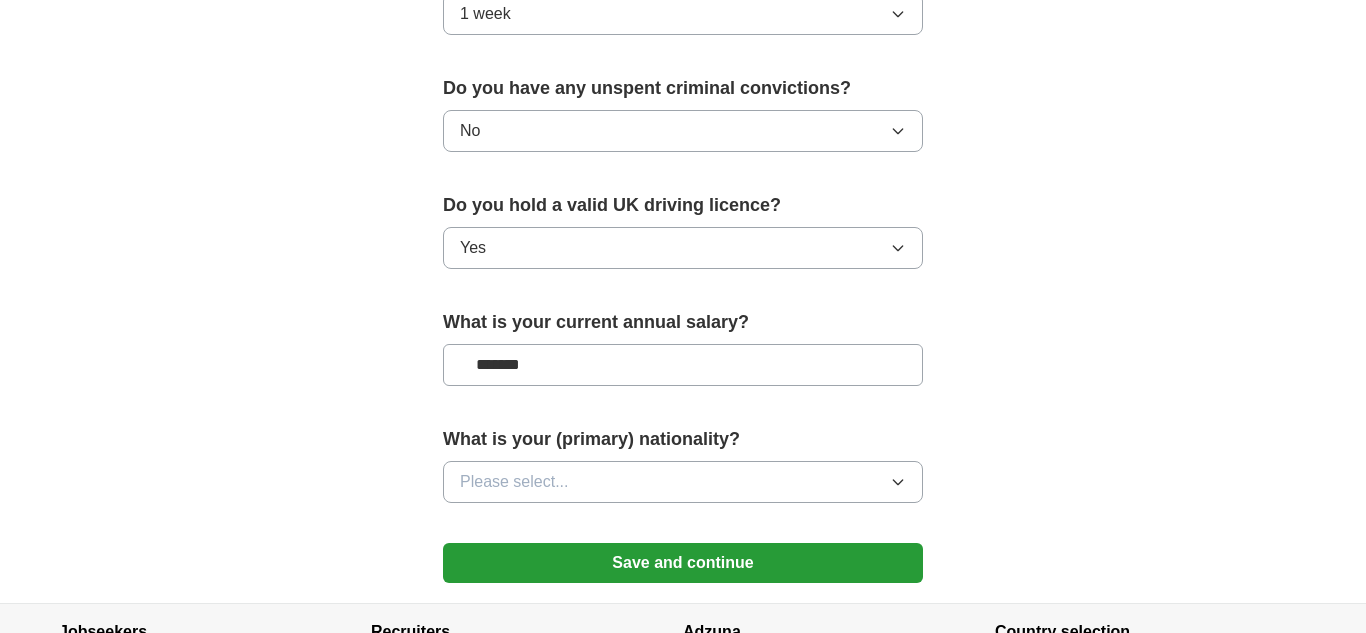 scroll, scrollTop: 1252, scrollLeft: 0, axis: vertical 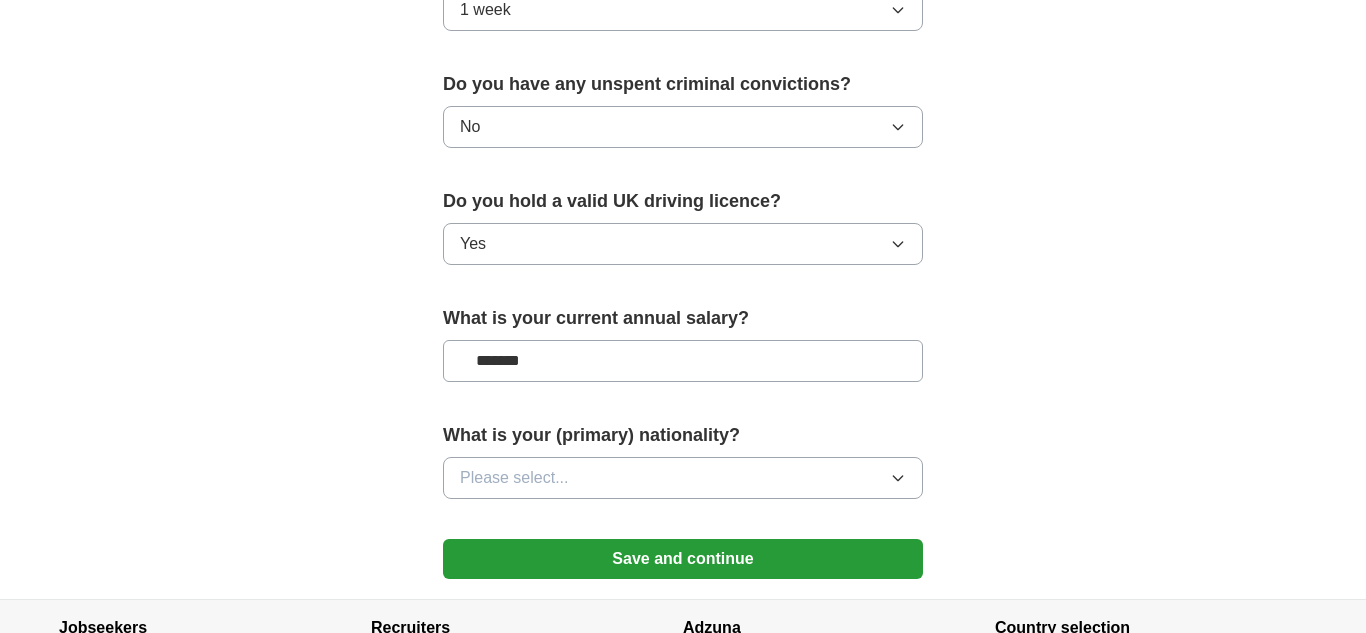 type on "*******" 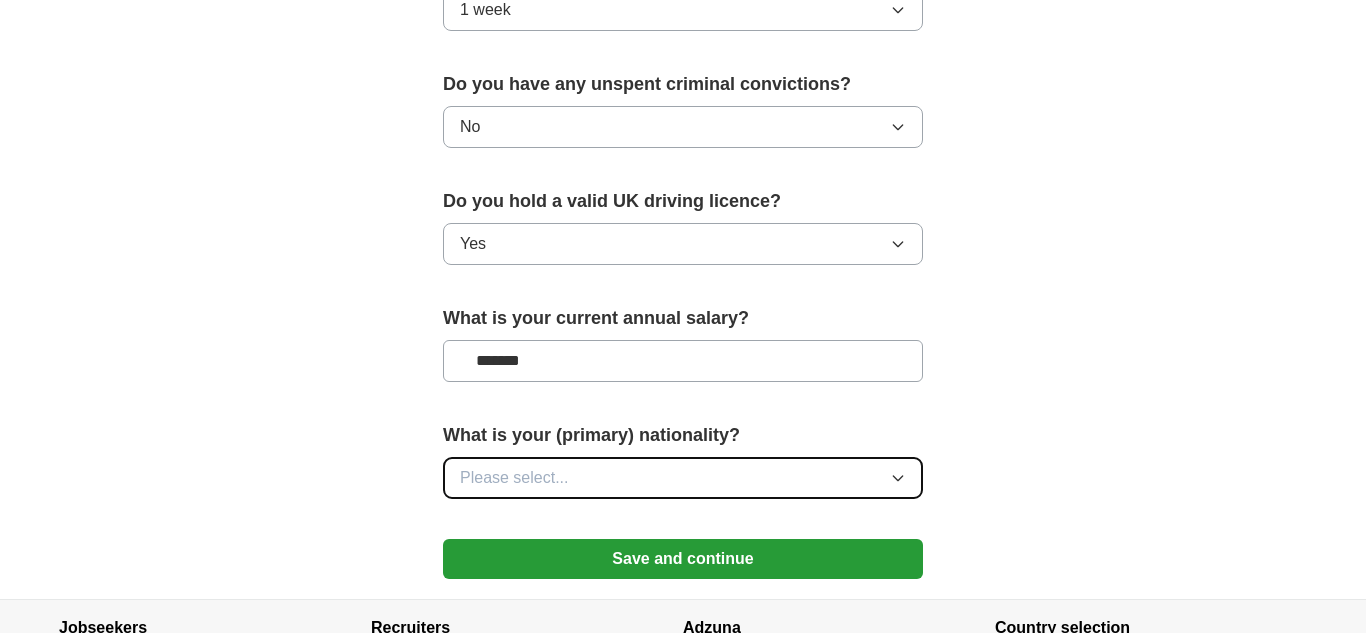 click 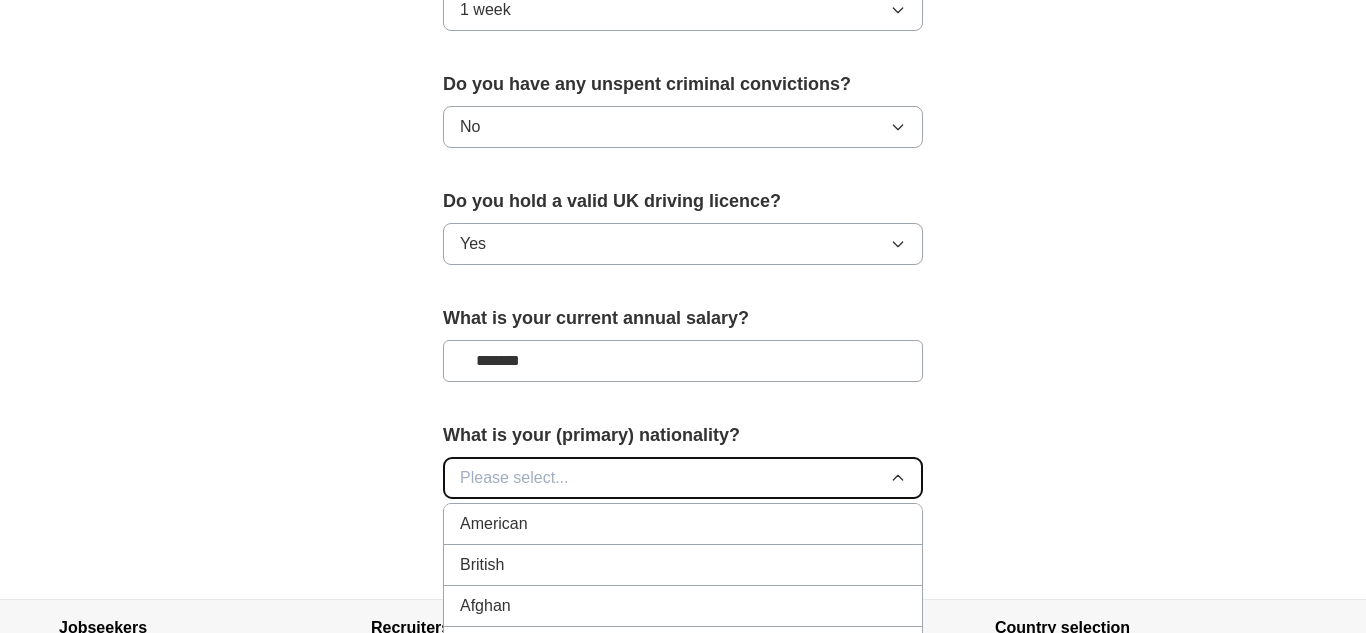 click 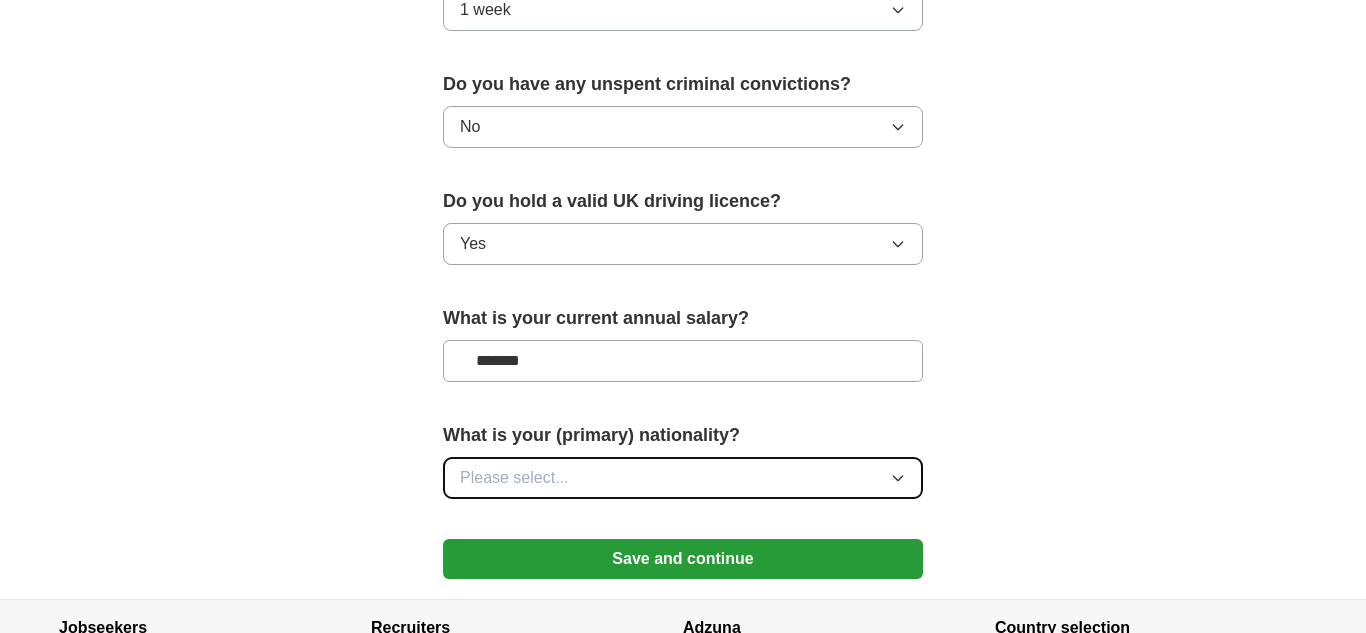 click 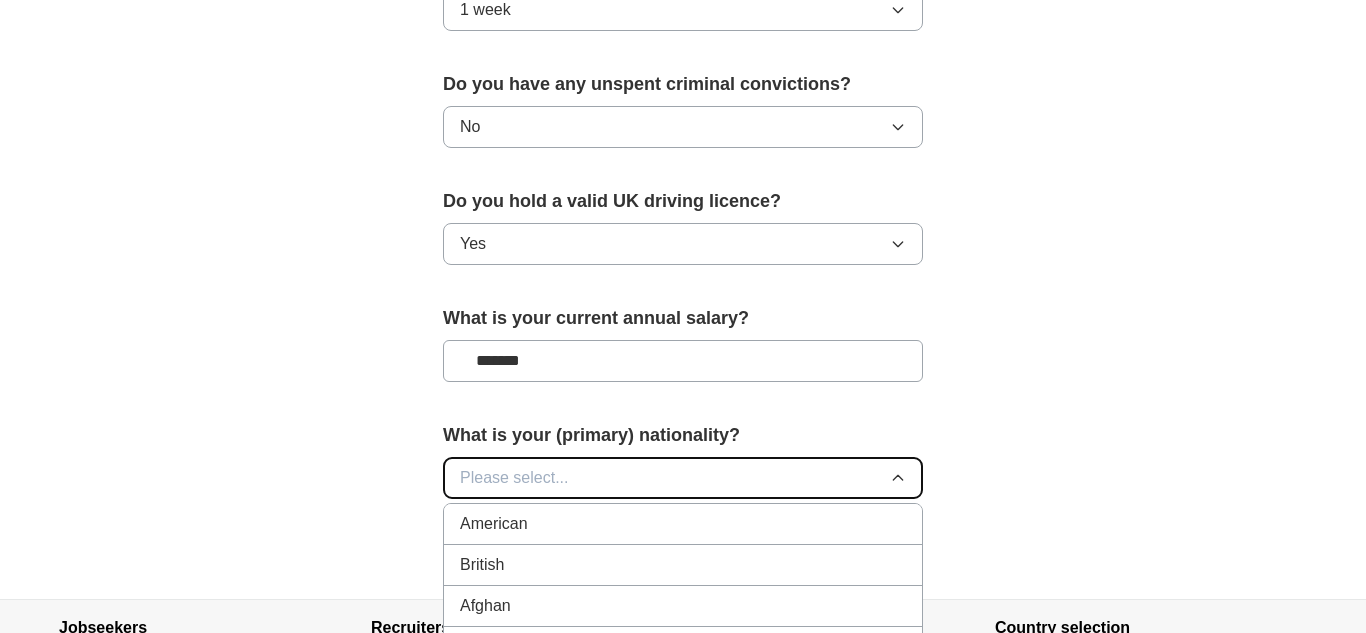 click 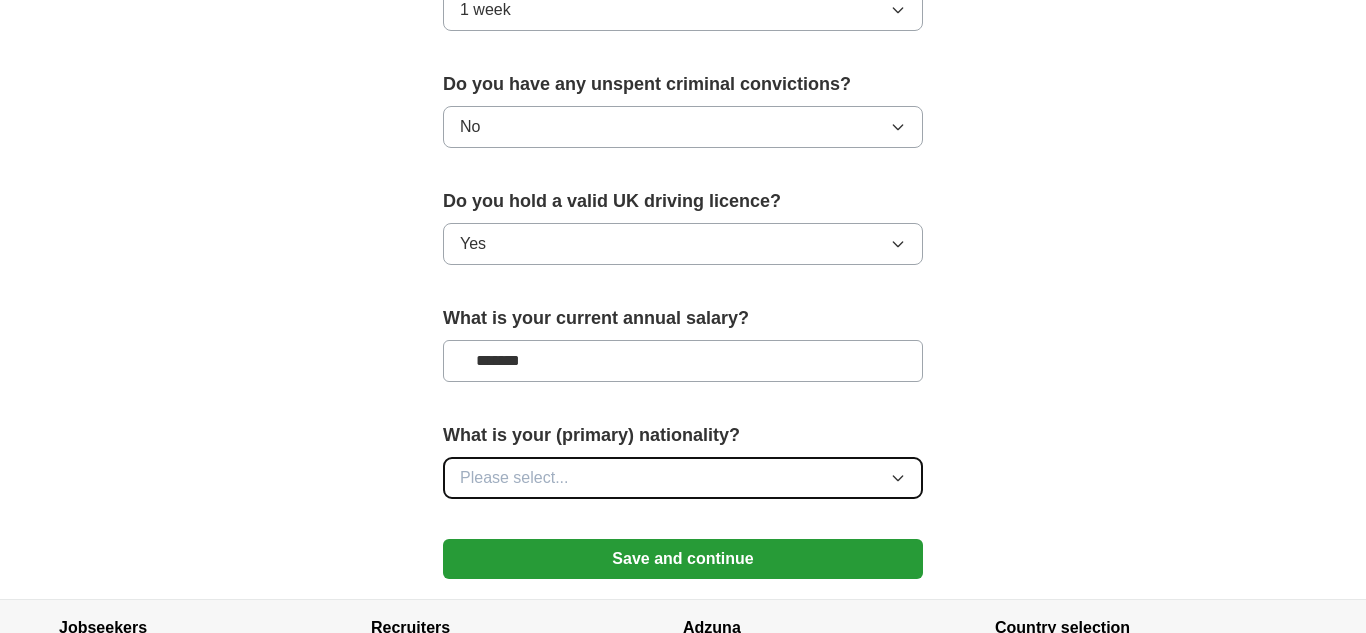 click 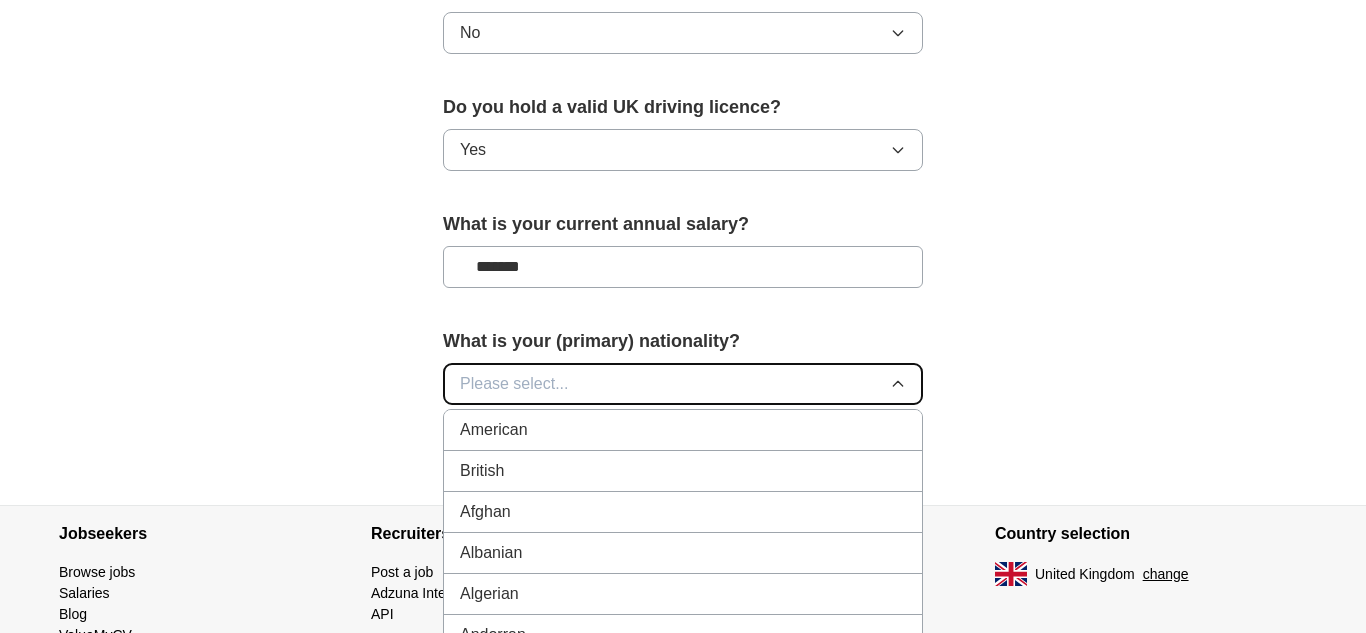 scroll, scrollTop: 1351, scrollLeft: 0, axis: vertical 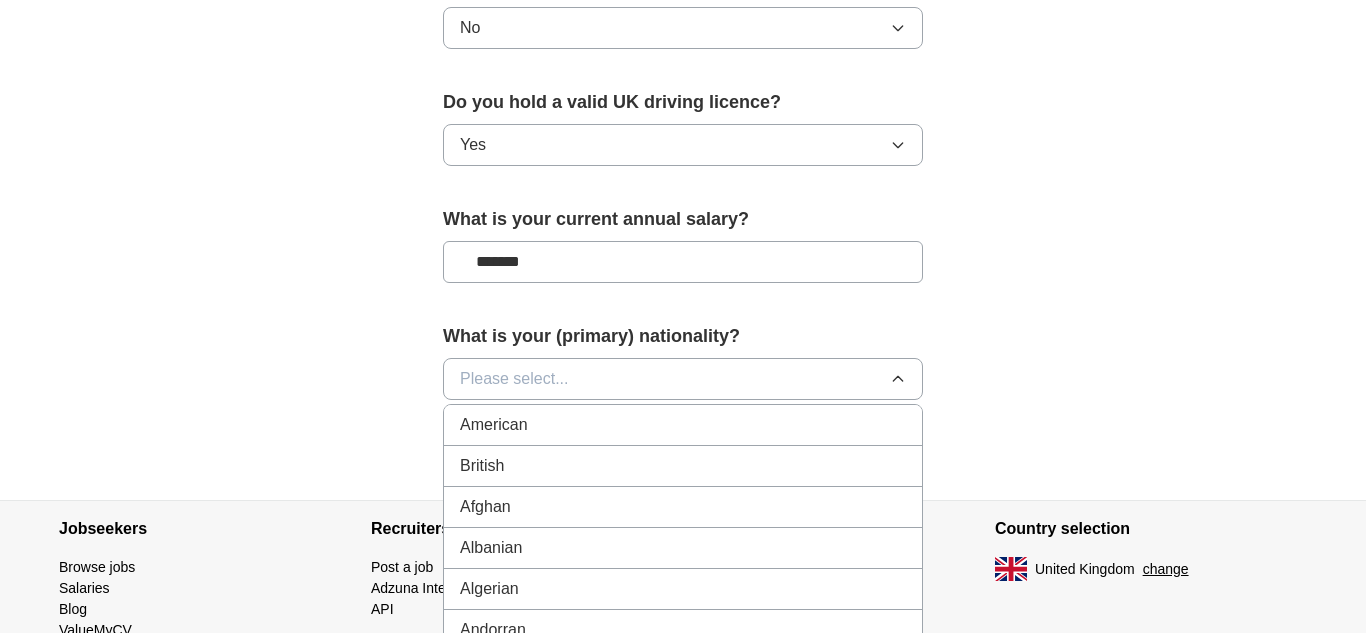click on "British" at bounding box center [683, 466] 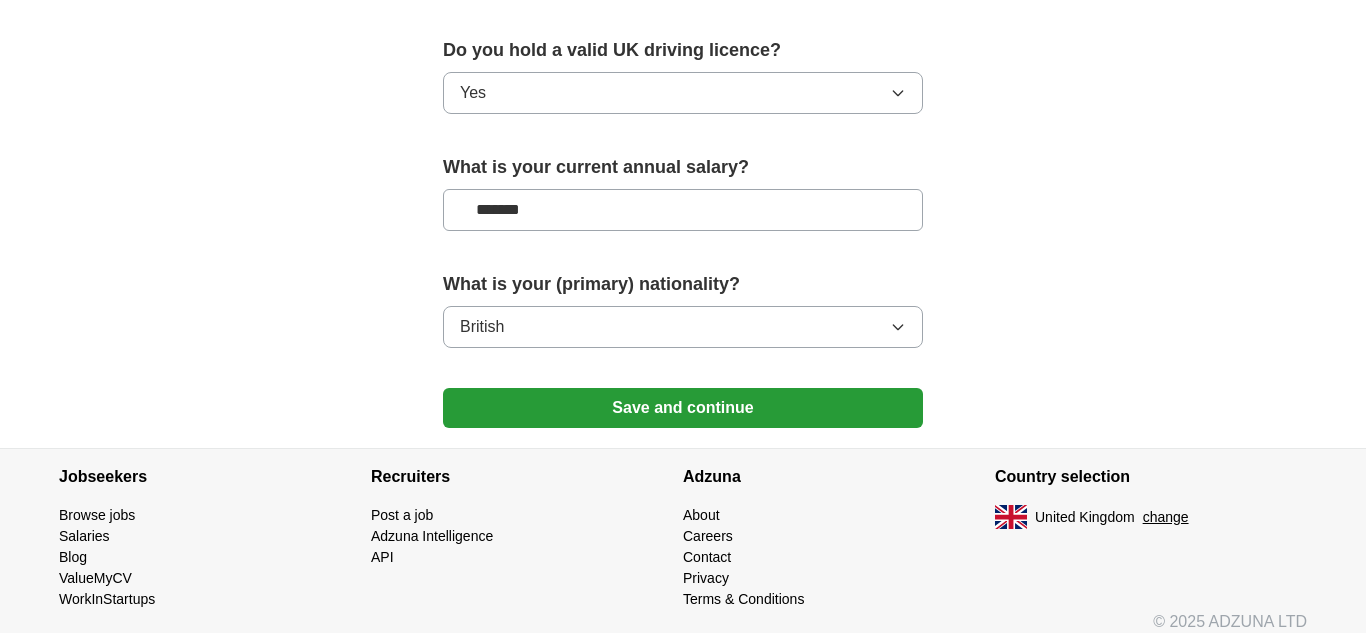 scroll, scrollTop: 1412, scrollLeft: 0, axis: vertical 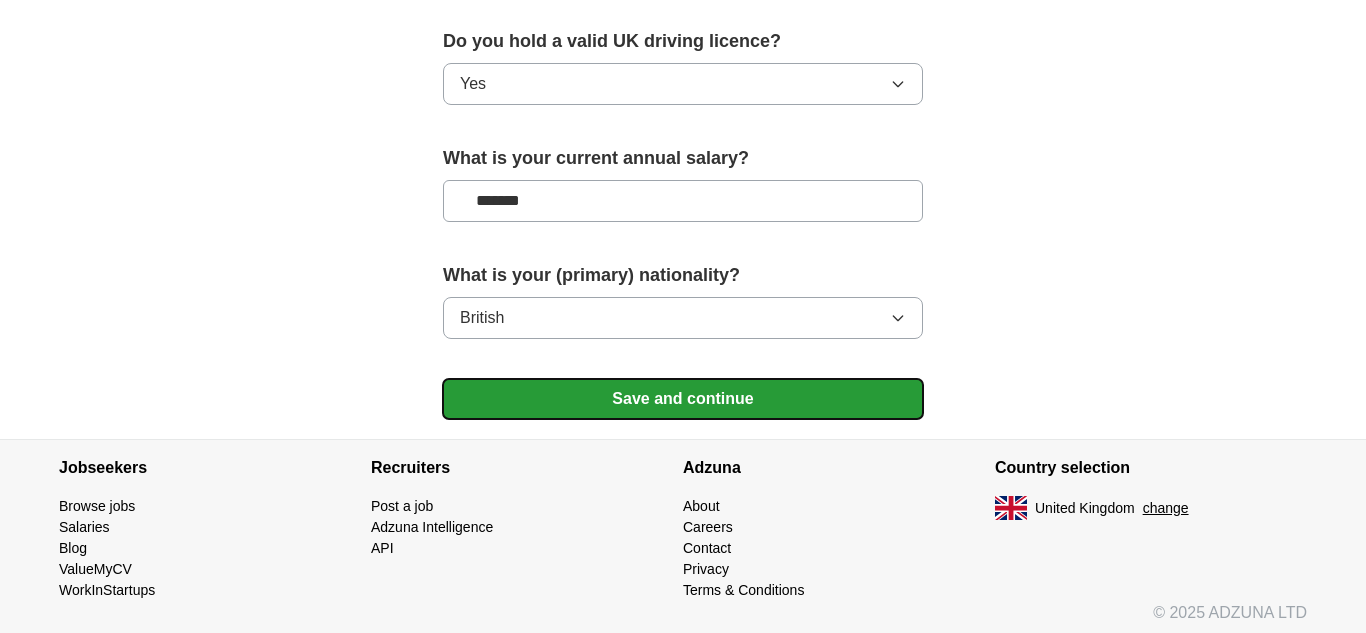 click on "Save and continue" at bounding box center (683, 399) 